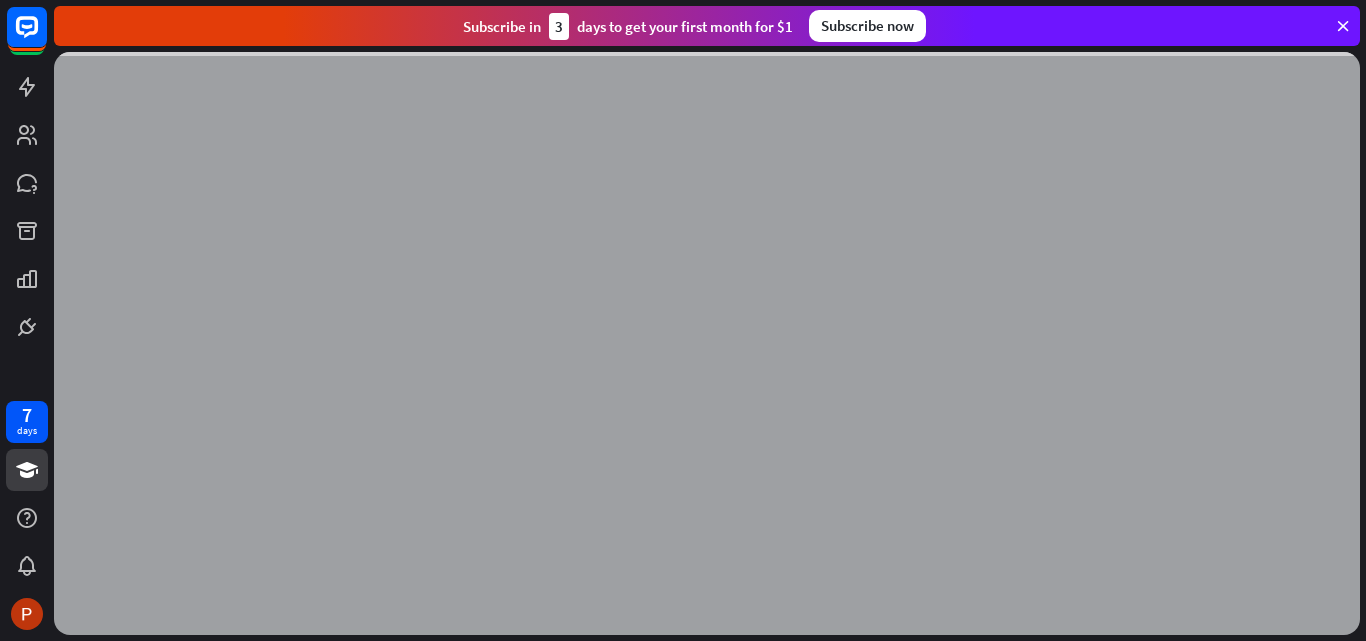 scroll, scrollTop: 0, scrollLeft: 0, axis: both 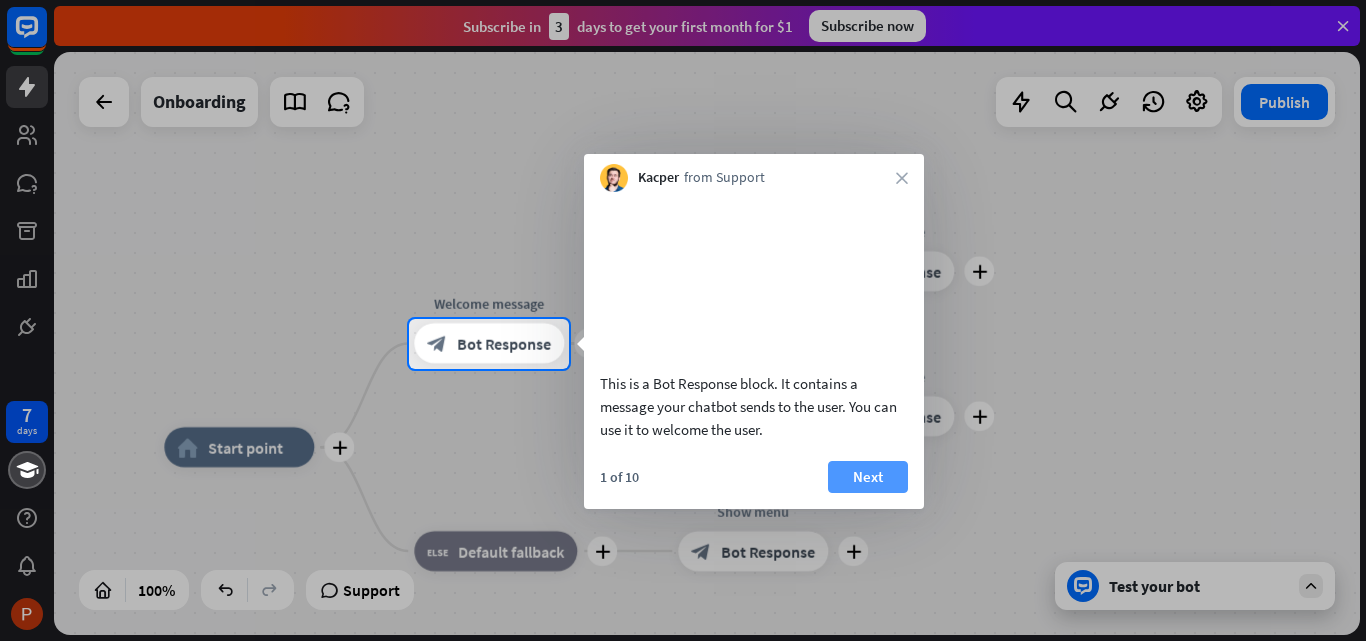 click on "Next" at bounding box center (868, 477) 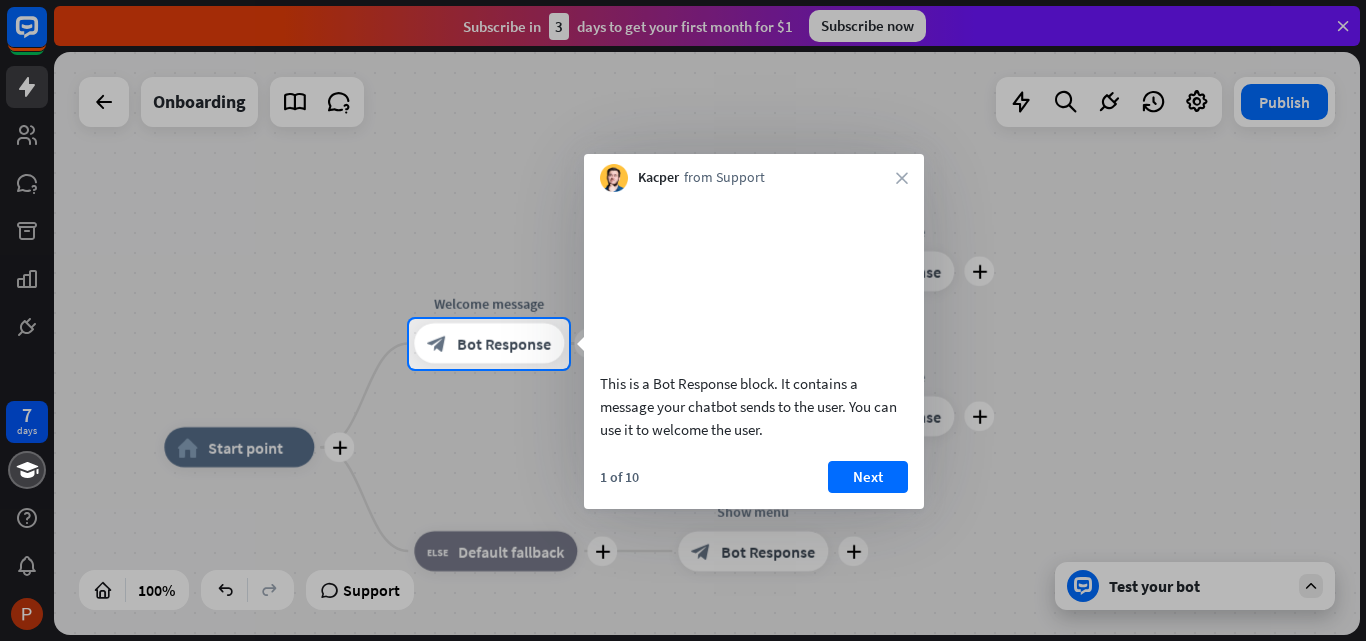 click on "plus   Show menu   block_bot_response   Bot Response" at bounding box center [753, 551] 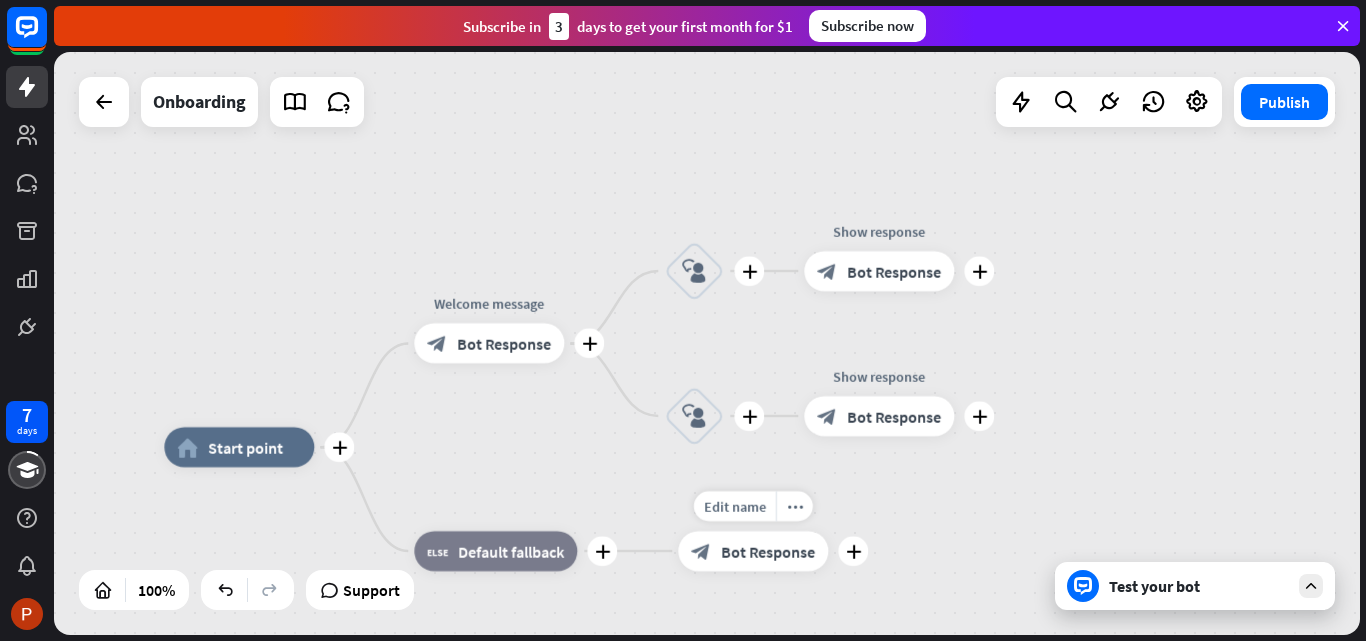 click on "7   days
close
Product Help
First steps   Get started with ChatBot       Help Center   Follow step-by-step tutorials       Academy   Level up your skill set       Contact us   Connect with our Product Experts
Subscribe in
3
days
to get your first month for $1
Subscribe now                     plus     home_2   Start point               plus   Welcome message   block_bot_response   Bot Response               plus     block_user_input               plus   Show response   block_bot_response   Bot Response               plus     block_user_input               plus   Show response   block_bot_response   Bot Response" at bounding box center [683, 320] 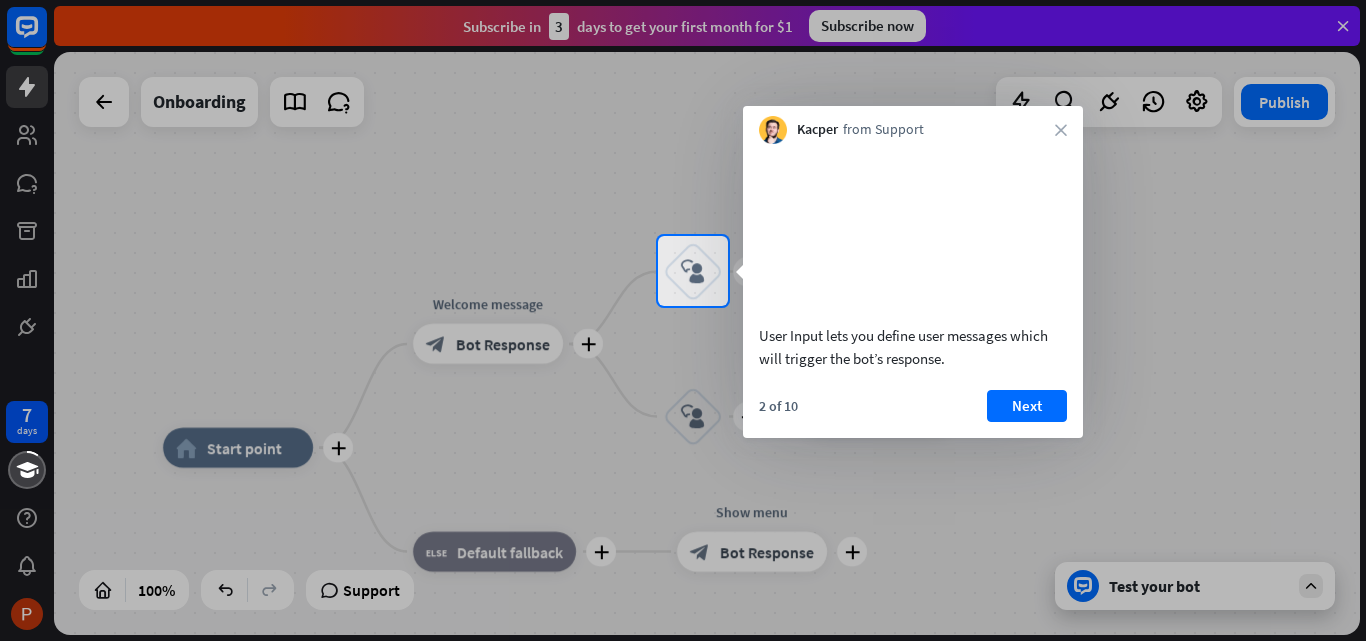 click at bounding box center [683, 473] 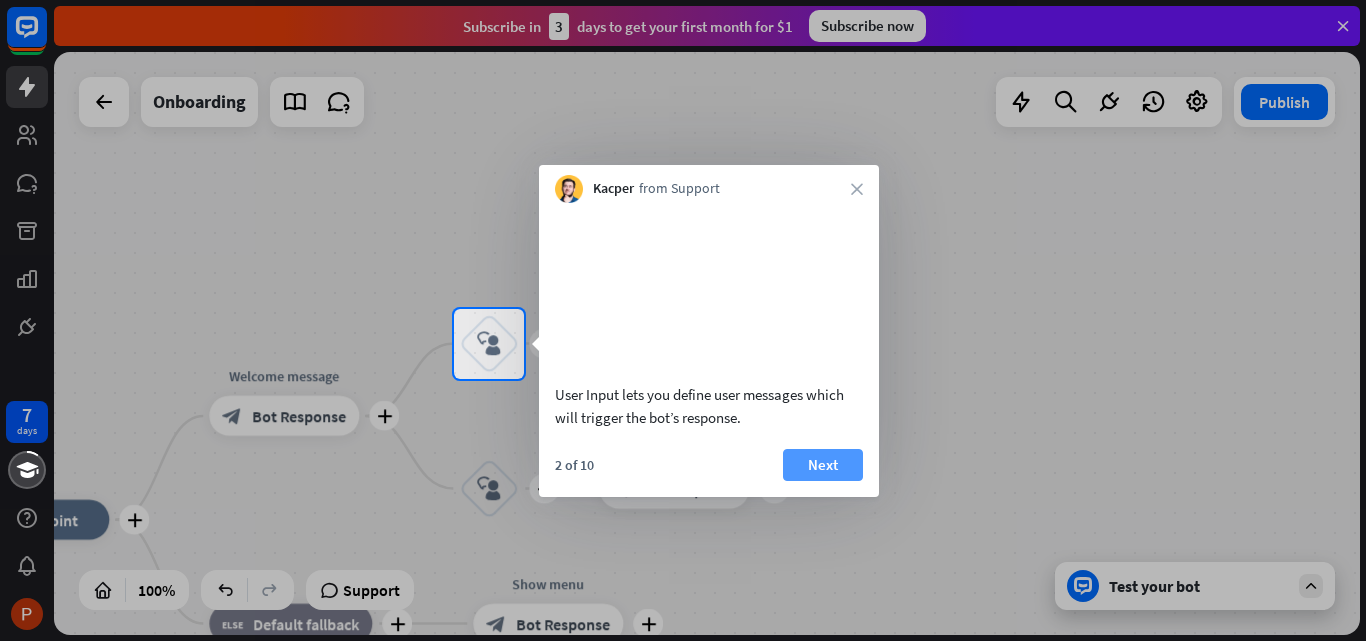 click on "Next" at bounding box center [823, 465] 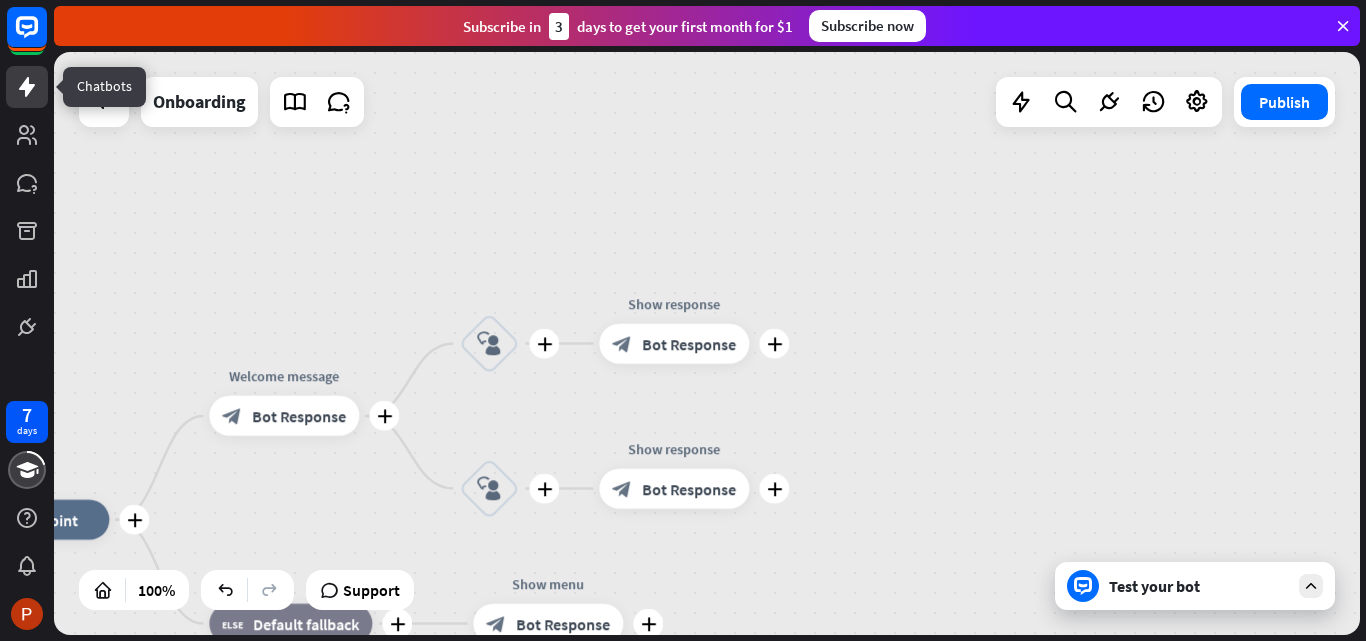 click on "7   days
close
Product Help
First steps   Get started with ChatBot       Help Center   Follow step-by-step tutorials       Academy   Level up your skill set       Contact us   Connect with our Product Experts
Subscribe in
3
days
to get your first month for $1
Subscribe now                     plus     home_2   Start point               plus   Welcome message   block_bot_response   Bot Response               plus     block_user_input               plus   Show response   block_bot_response   Bot Response               plus     block_user_input               plus   Show response   block_bot_response   Bot Response" at bounding box center [683, 320] 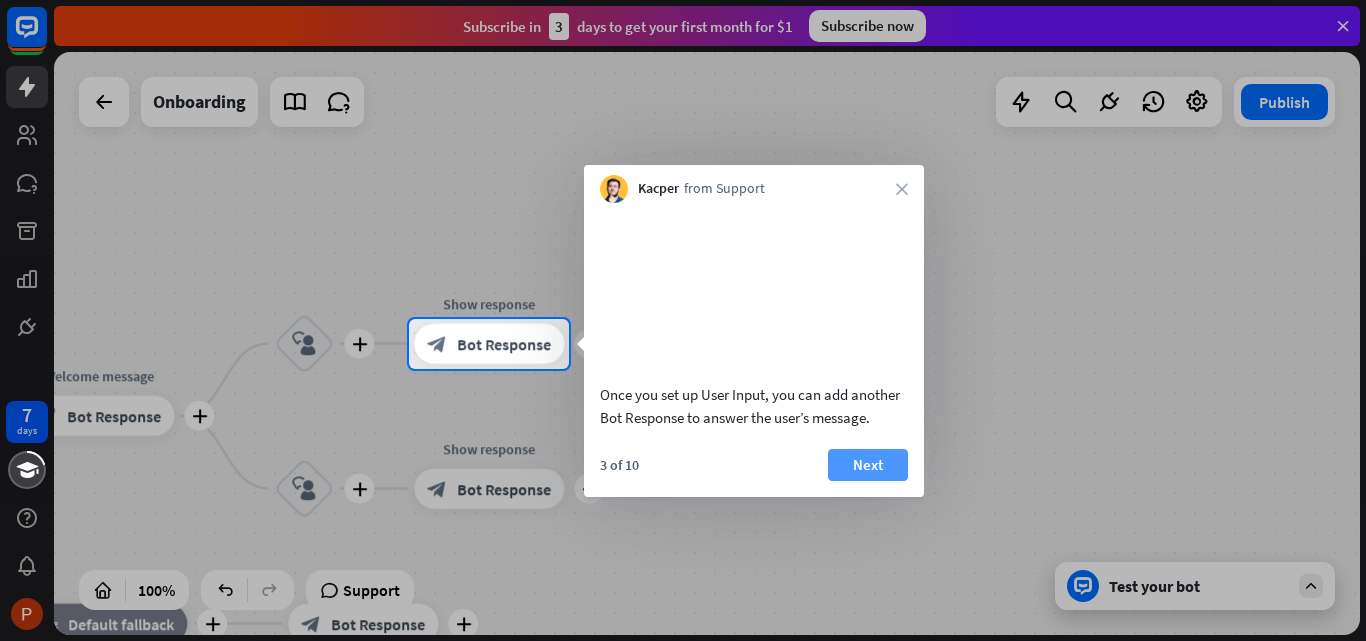 click on "Next" at bounding box center [868, 465] 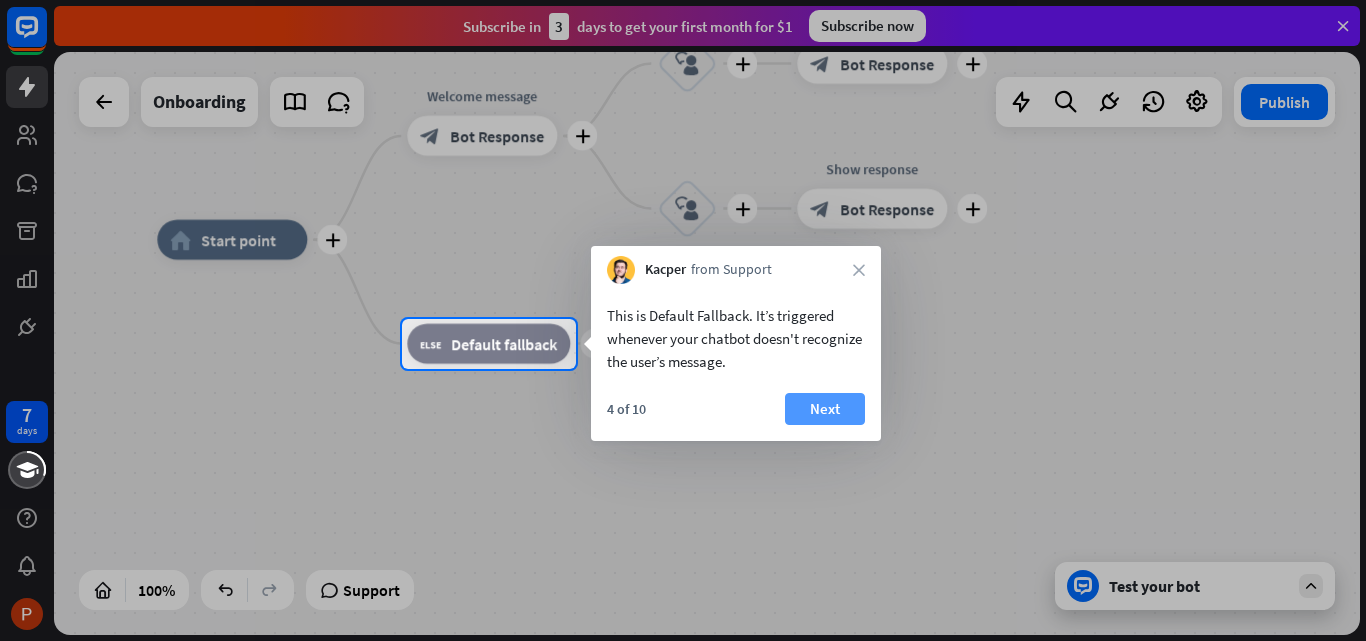 click on "Next" at bounding box center [825, 409] 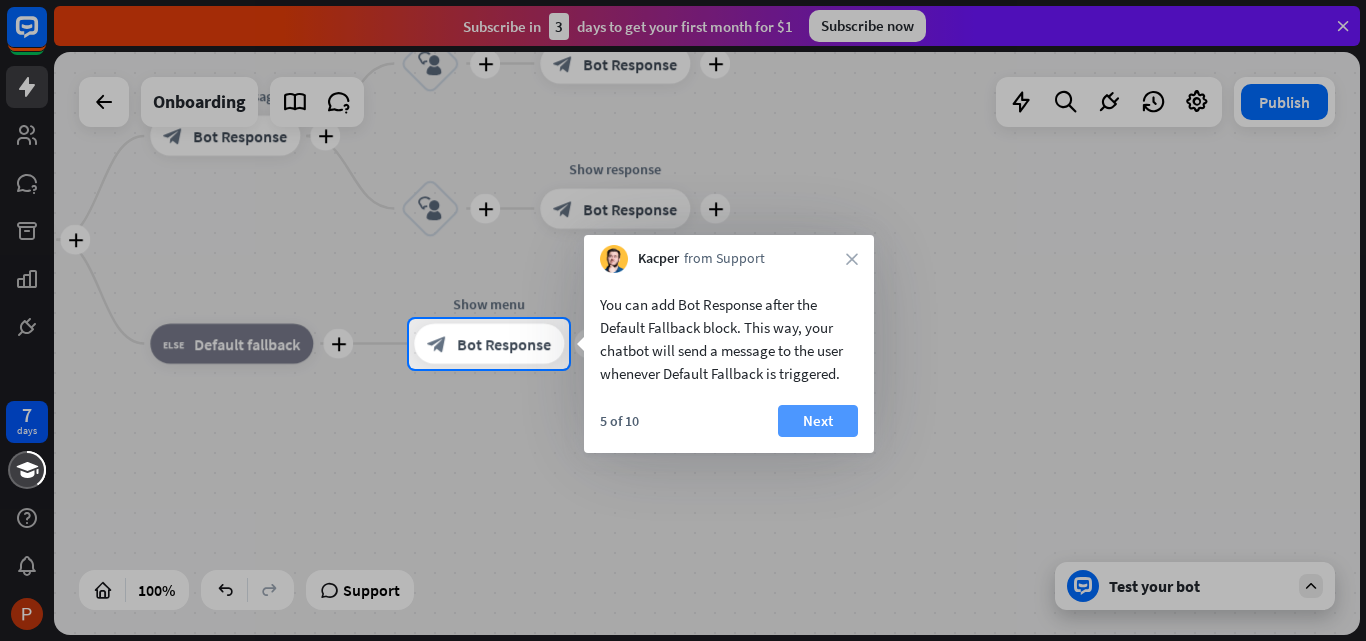 click on "Next" at bounding box center [818, 421] 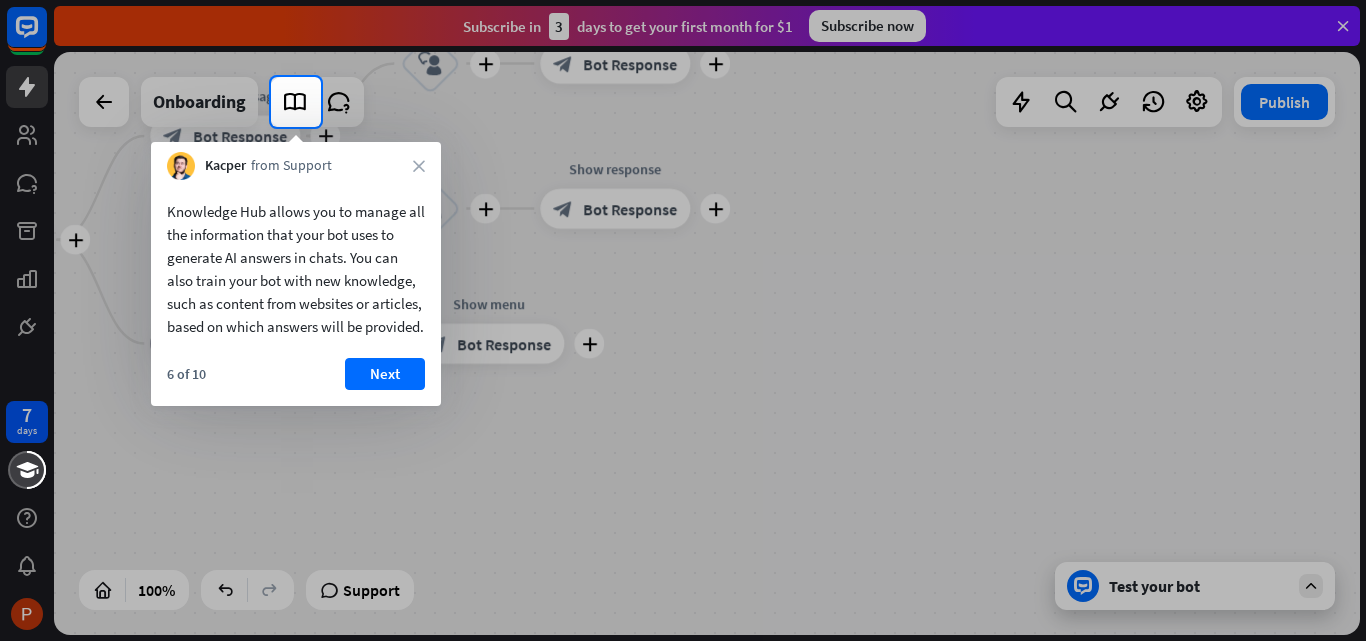 click on "6 of 10
Next" at bounding box center [296, 382] 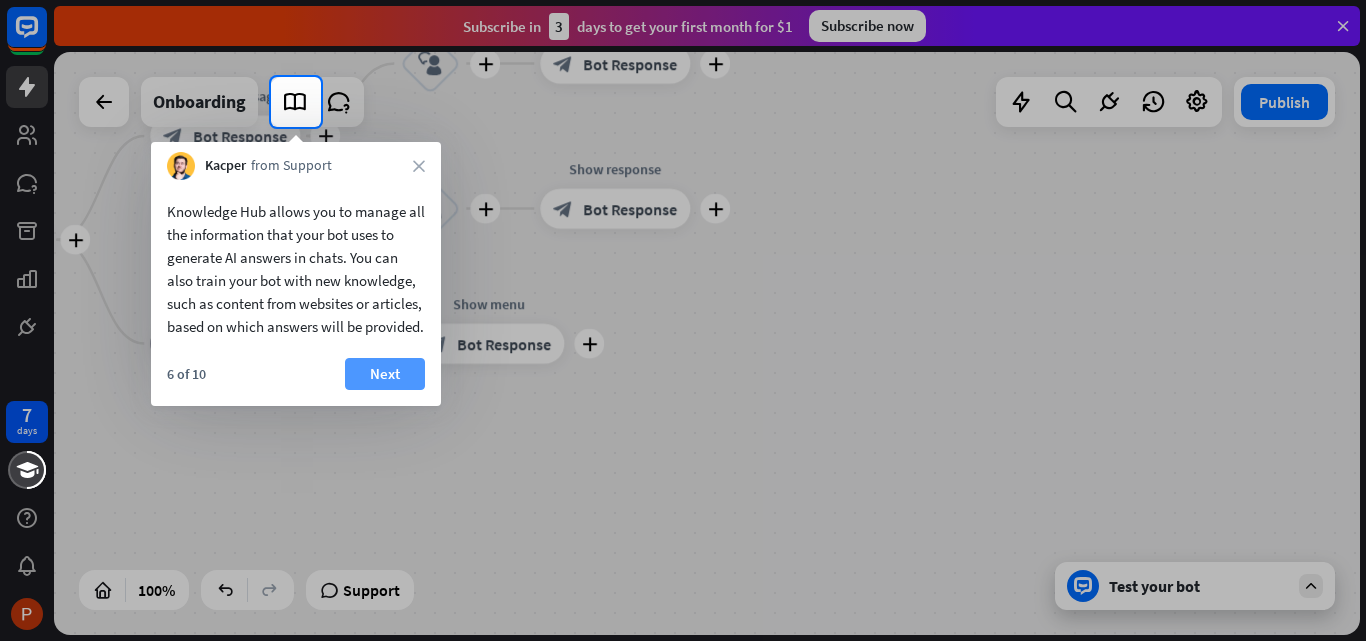 click on "Next" at bounding box center (385, 374) 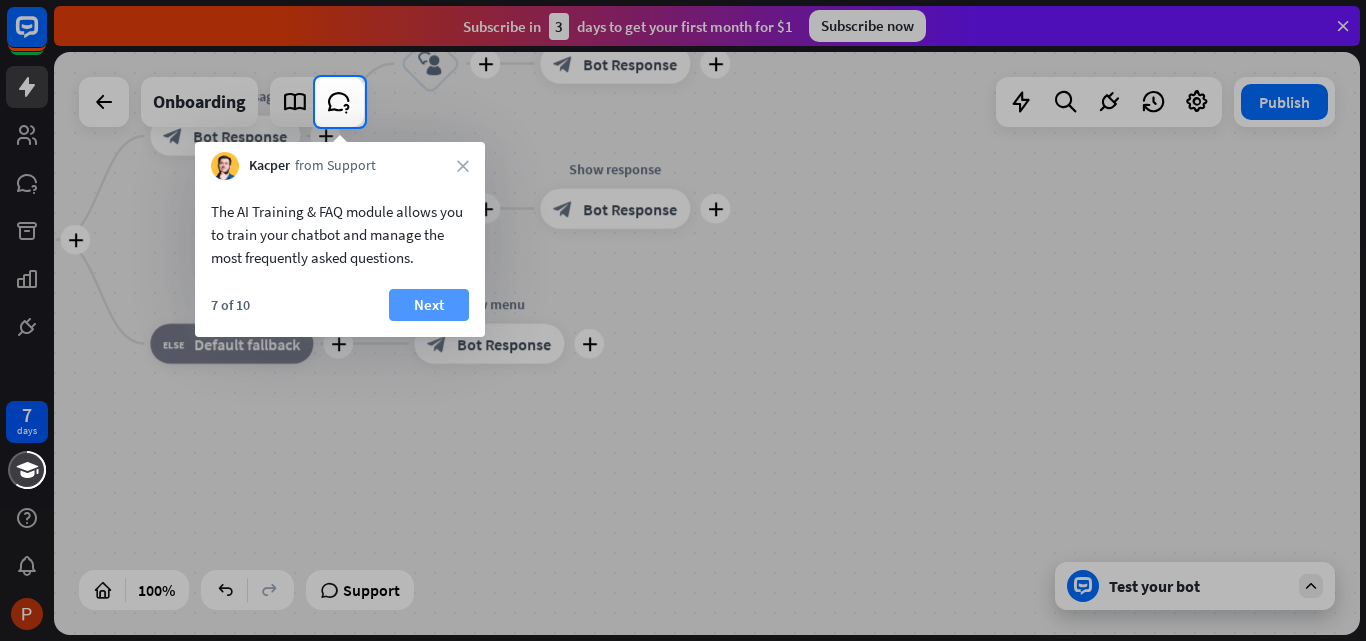 click on "Next" at bounding box center (429, 305) 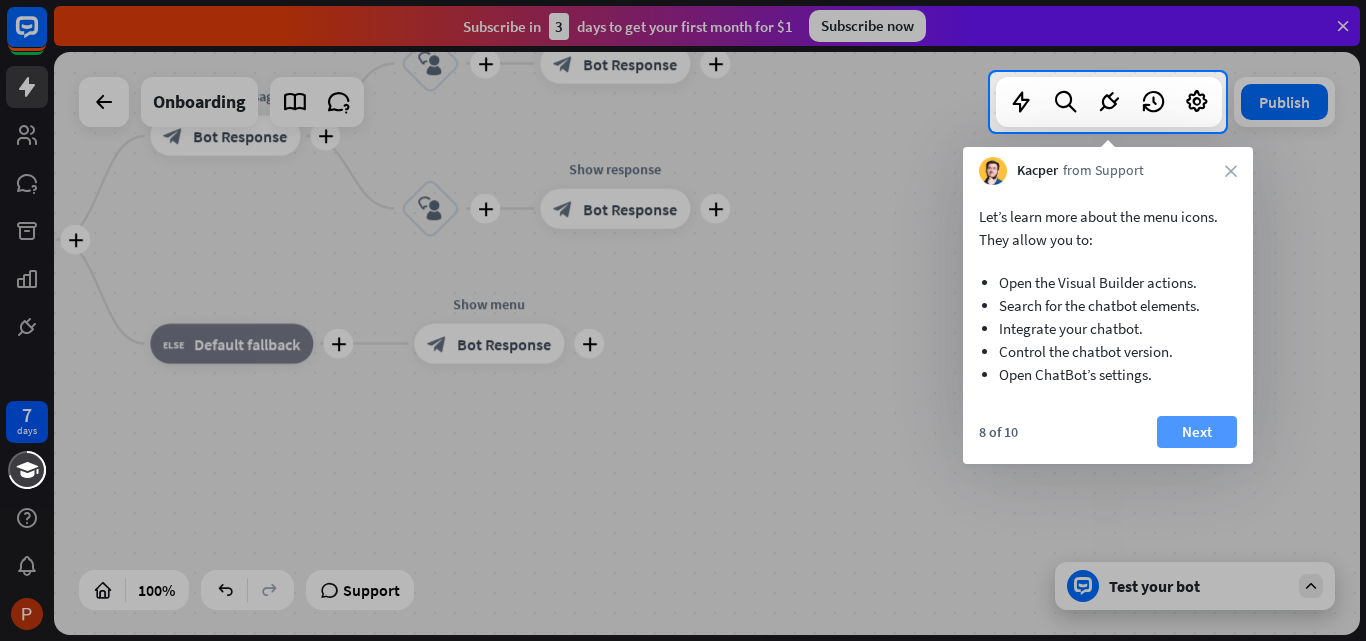 click on "Next" at bounding box center (1197, 432) 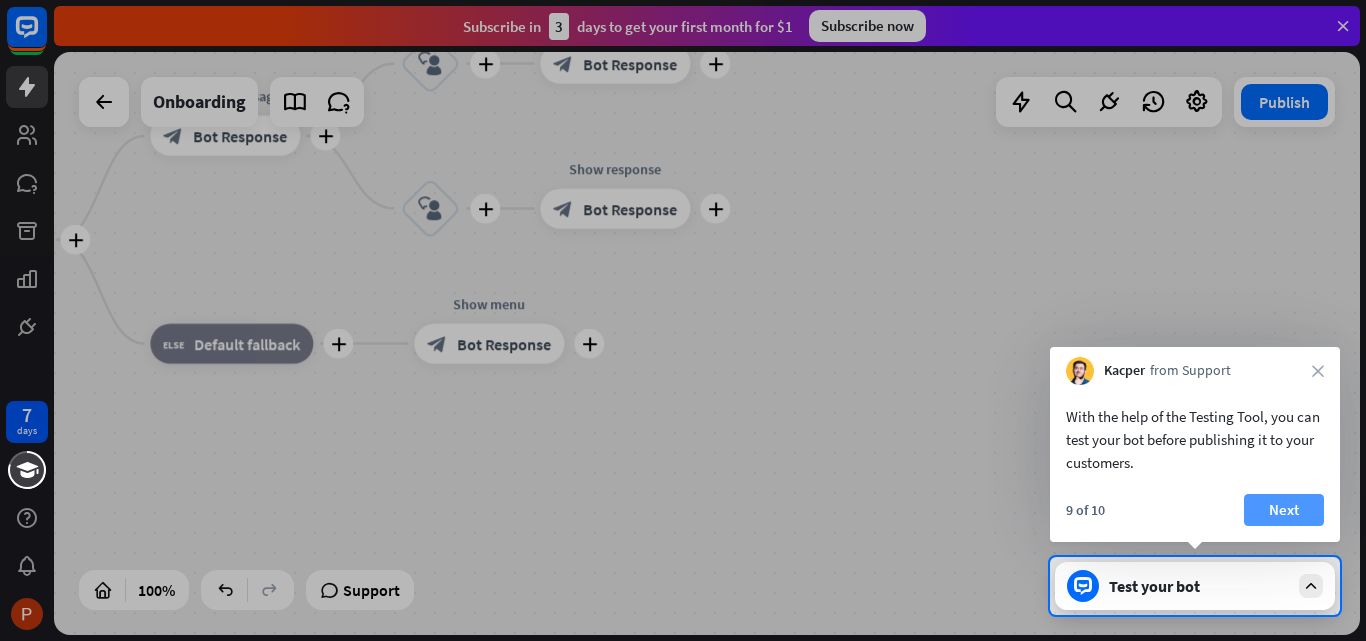 click on "Next" at bounding box center [1284, 510] 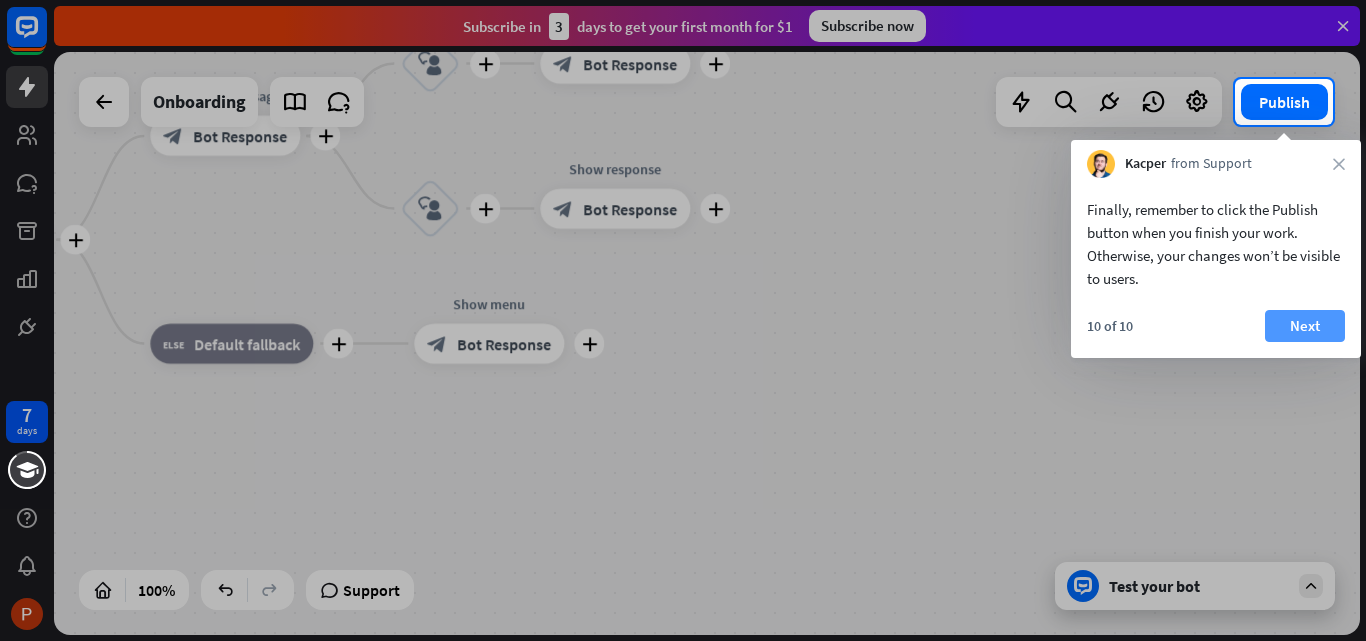 click on "Next" at bounding box center [1305, 326] 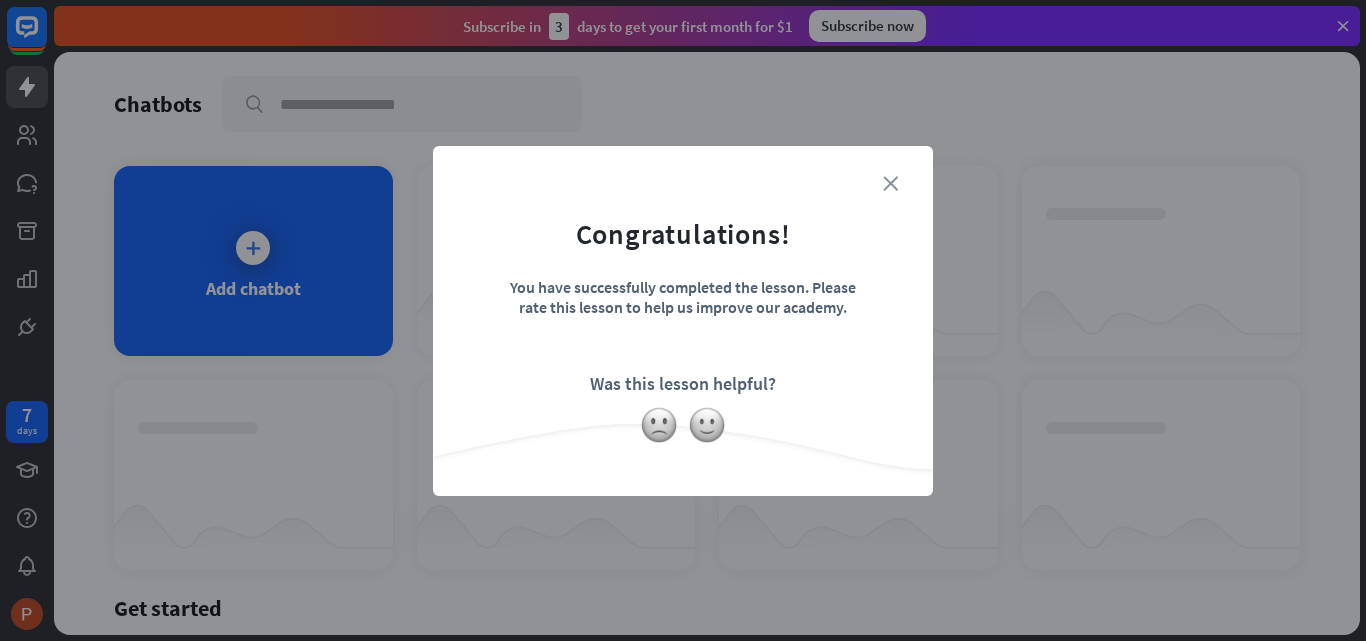 click on "close" at bounding box center (890, 183) 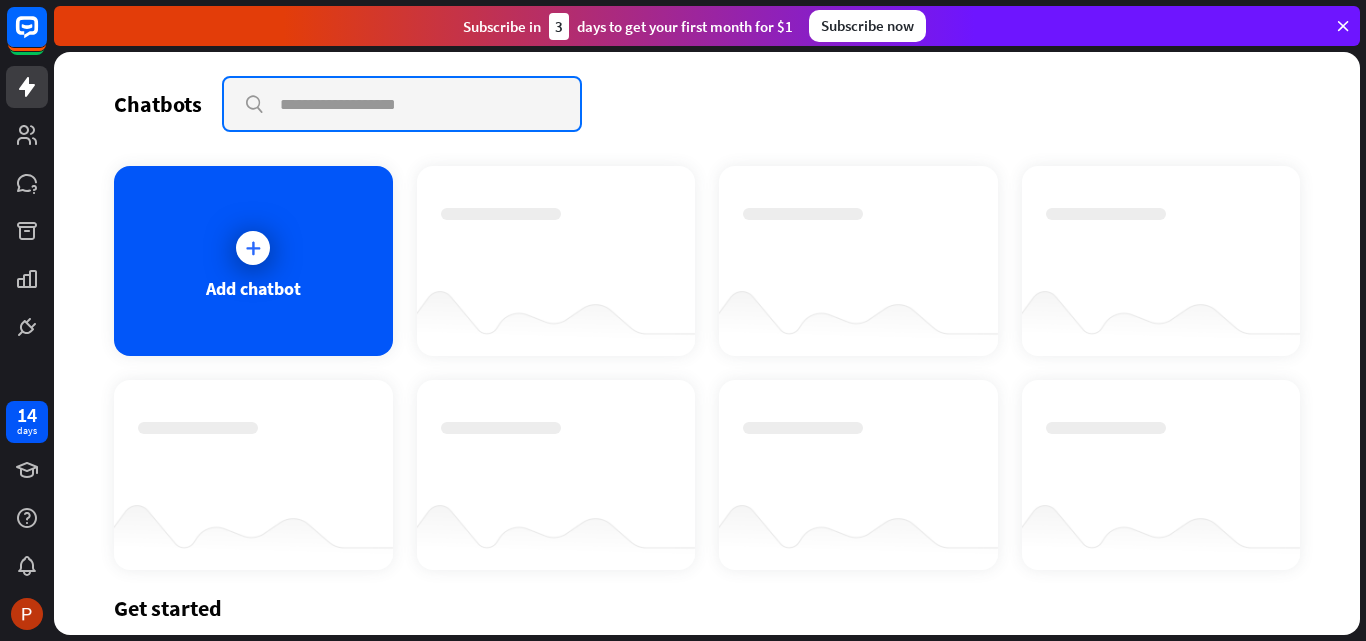 click at bounding box center [402, 104] 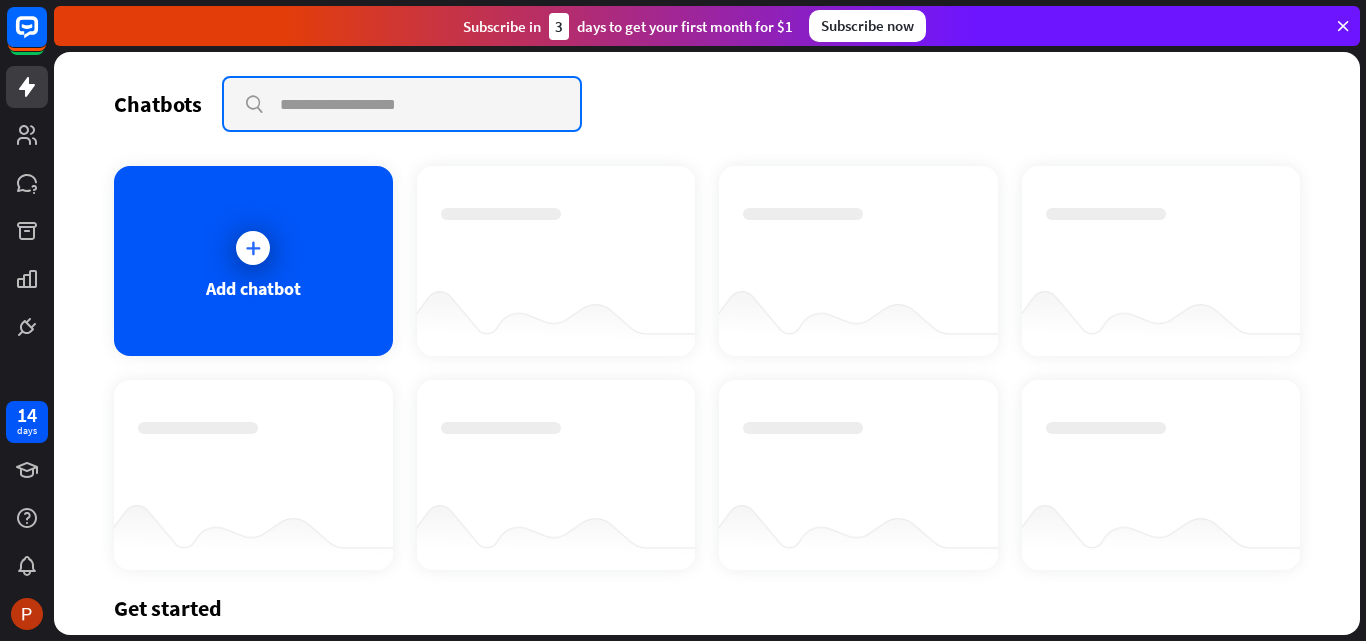 type on "*" 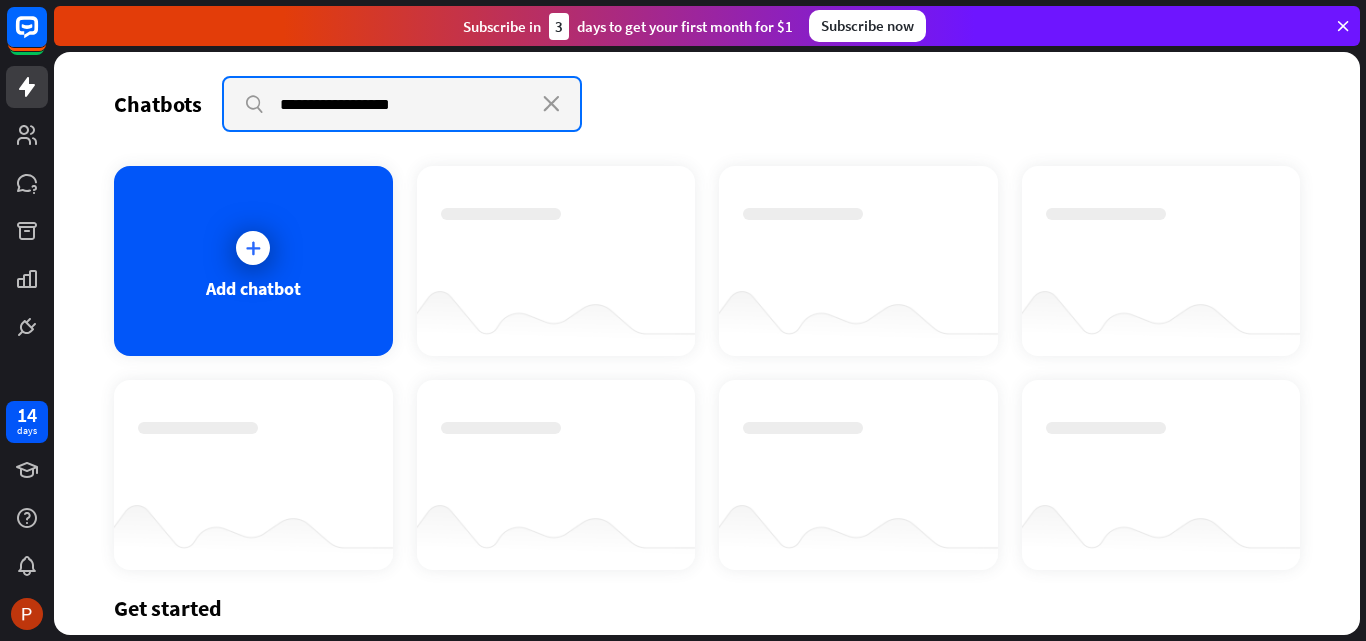 type on "**********" 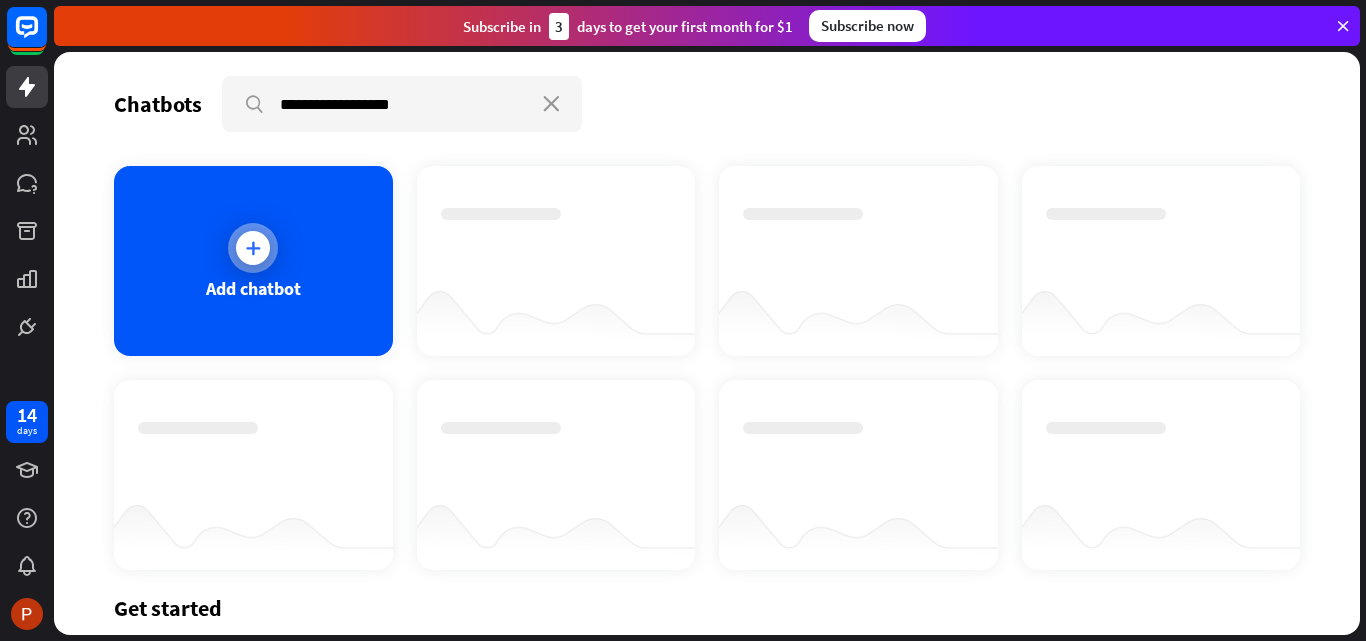 click on "Add chatbot" at bounding box center [253, 261] 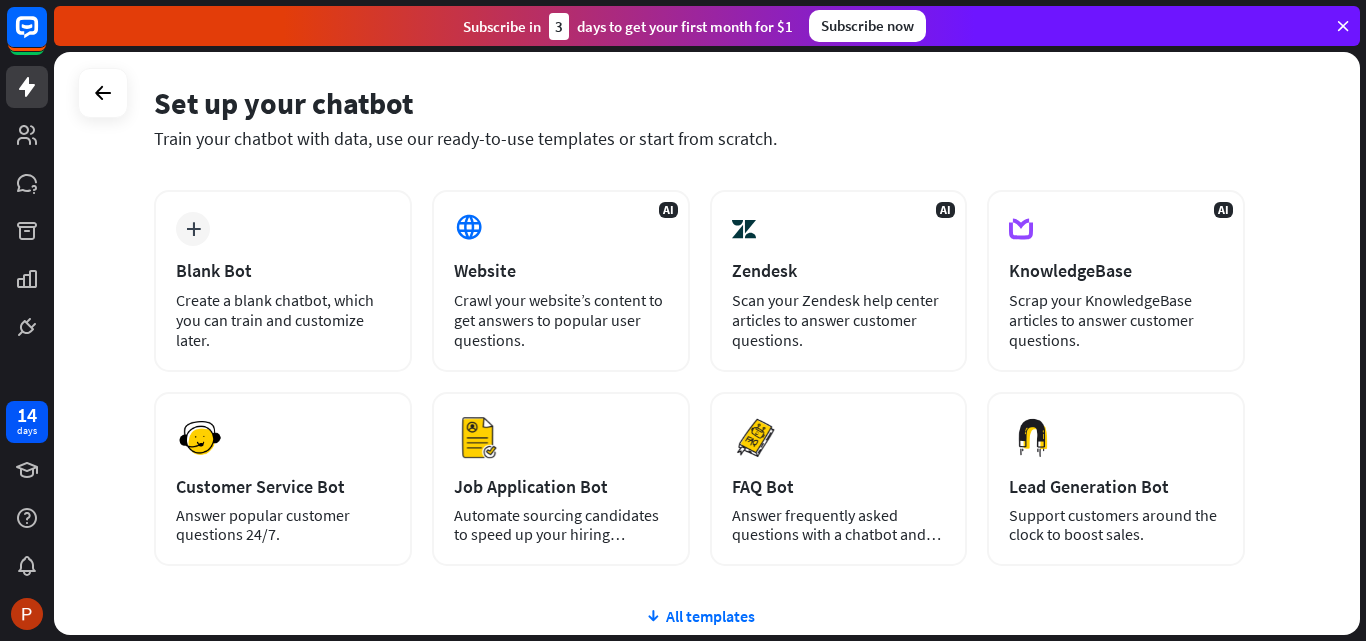 scroll, scrollTop: 0, scrollLeft: 0, axis: both 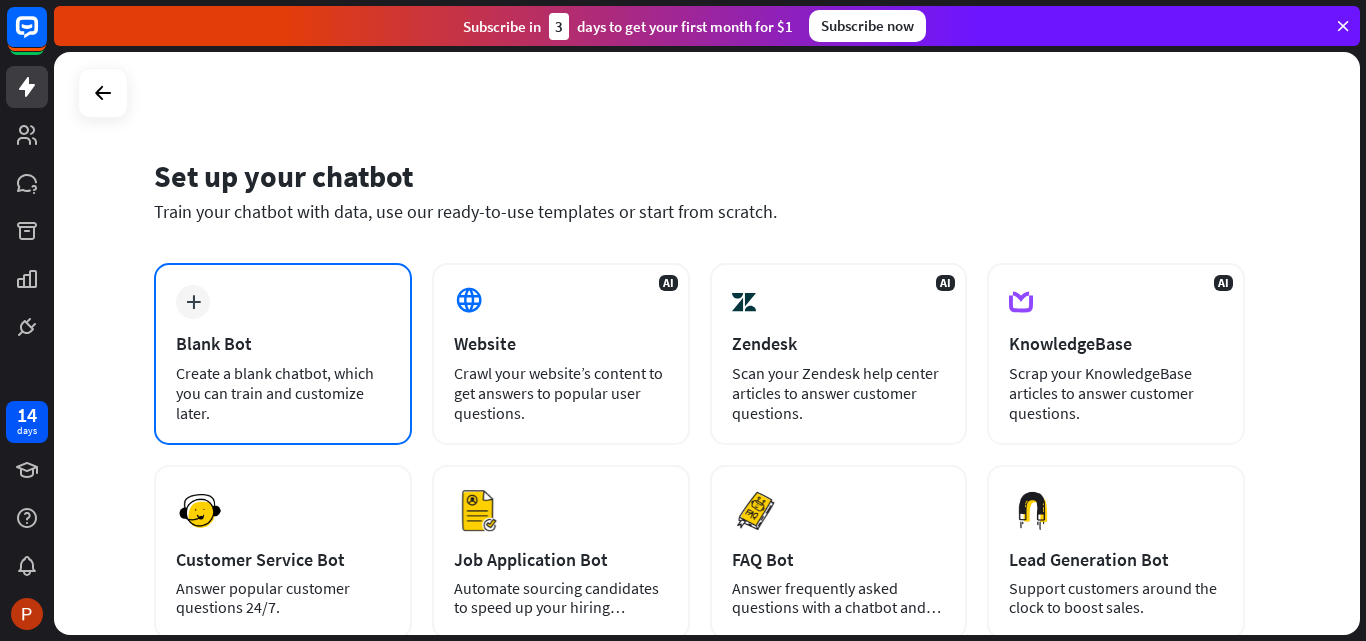 click on "Blank Bot" at bounding box center (283, 343) 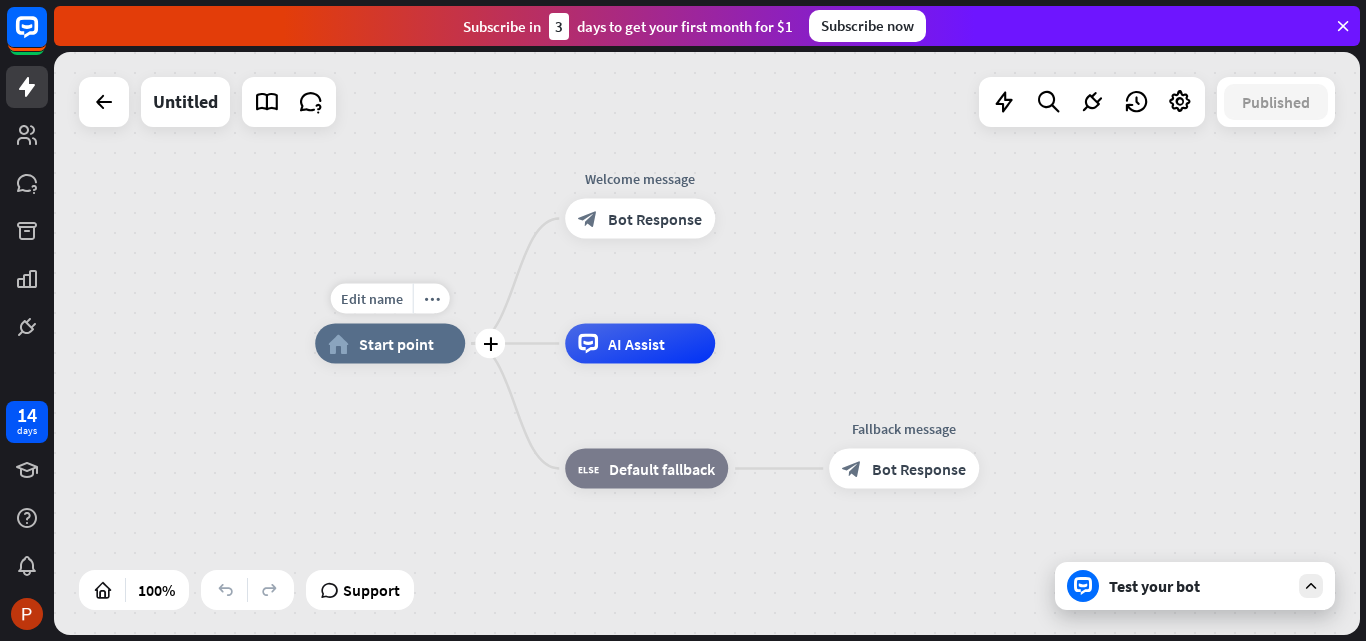 click on "home_2   Start point" at bounding box center (390, 344) 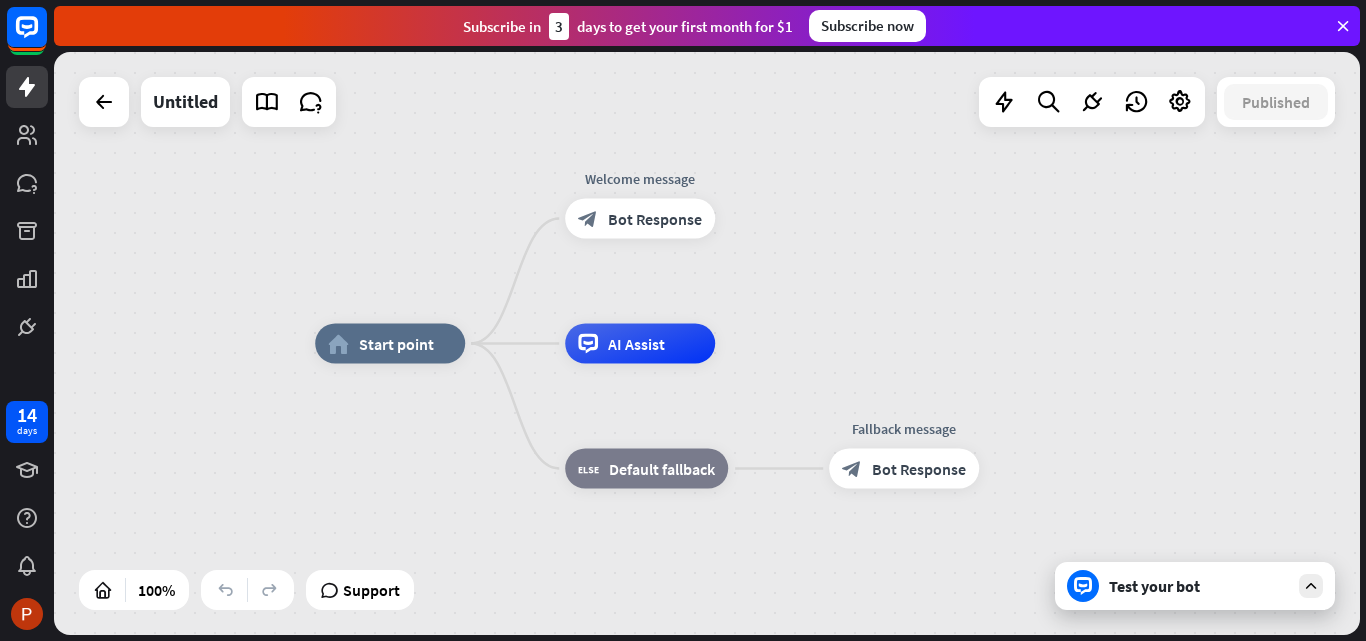 click on "Test your bot" at bounding box center (1199, 586) 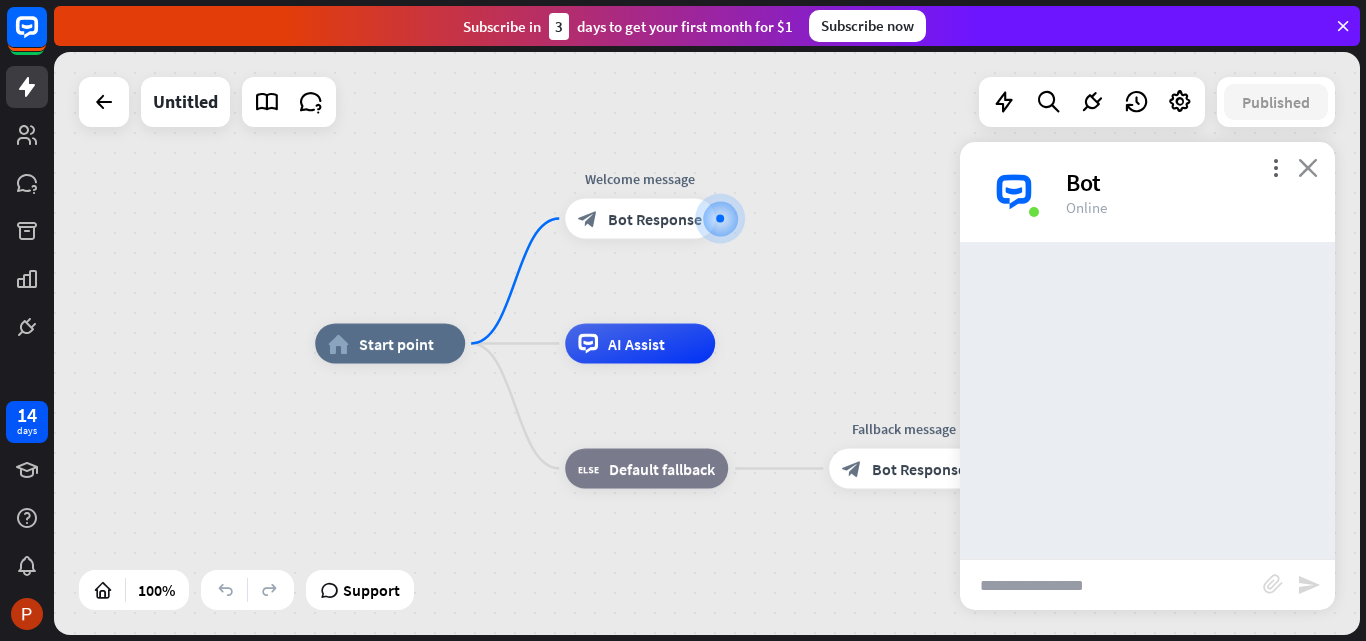 click on "close" at bounding box center [1308, 167] 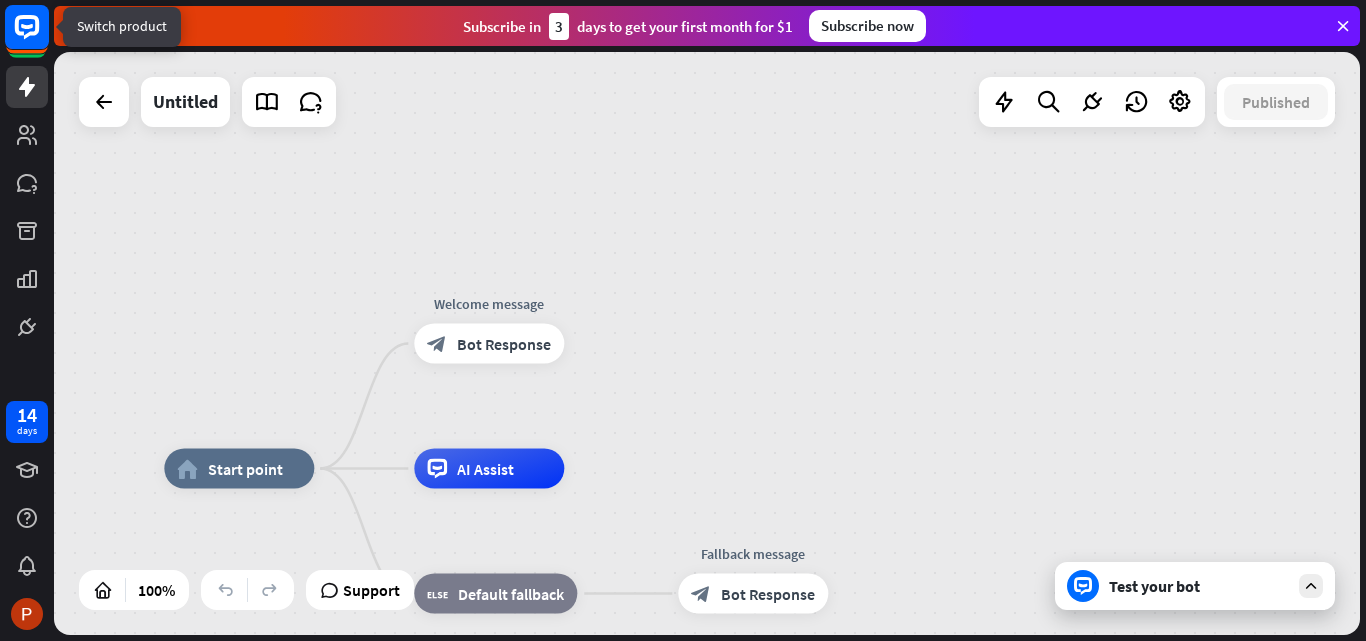 click 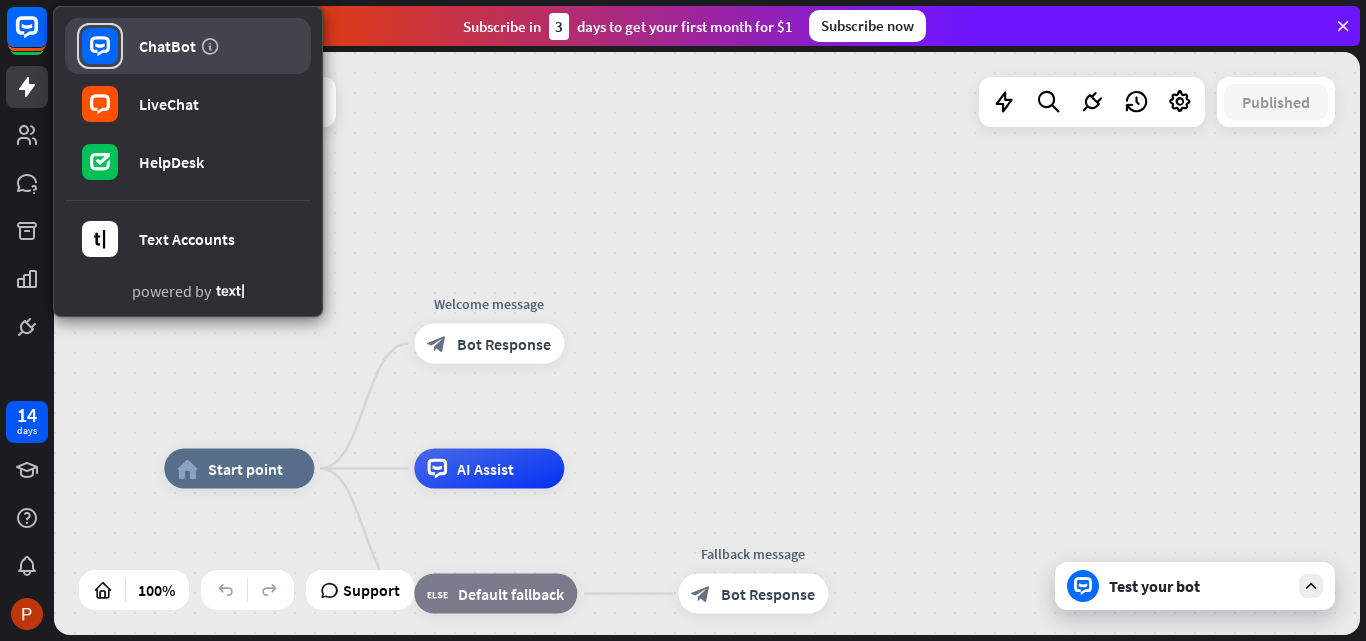 click on "ChatBot" at bounding box center (167, 46) 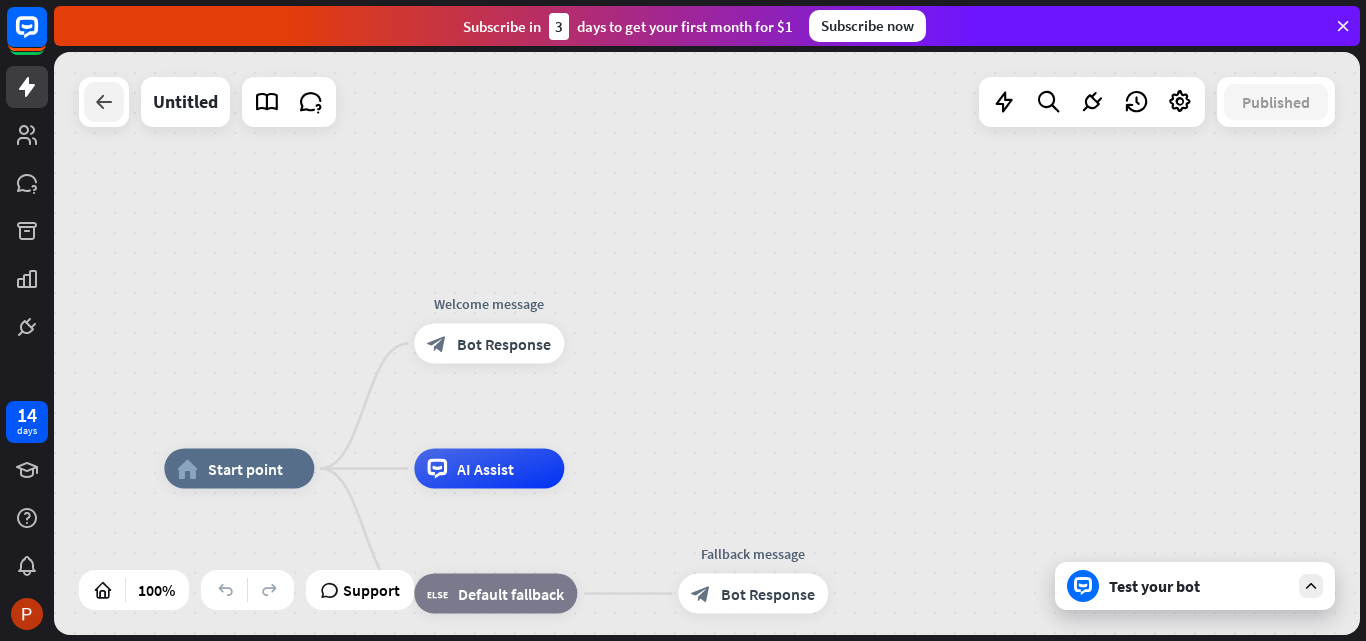 click at bounding box center (104, 102) 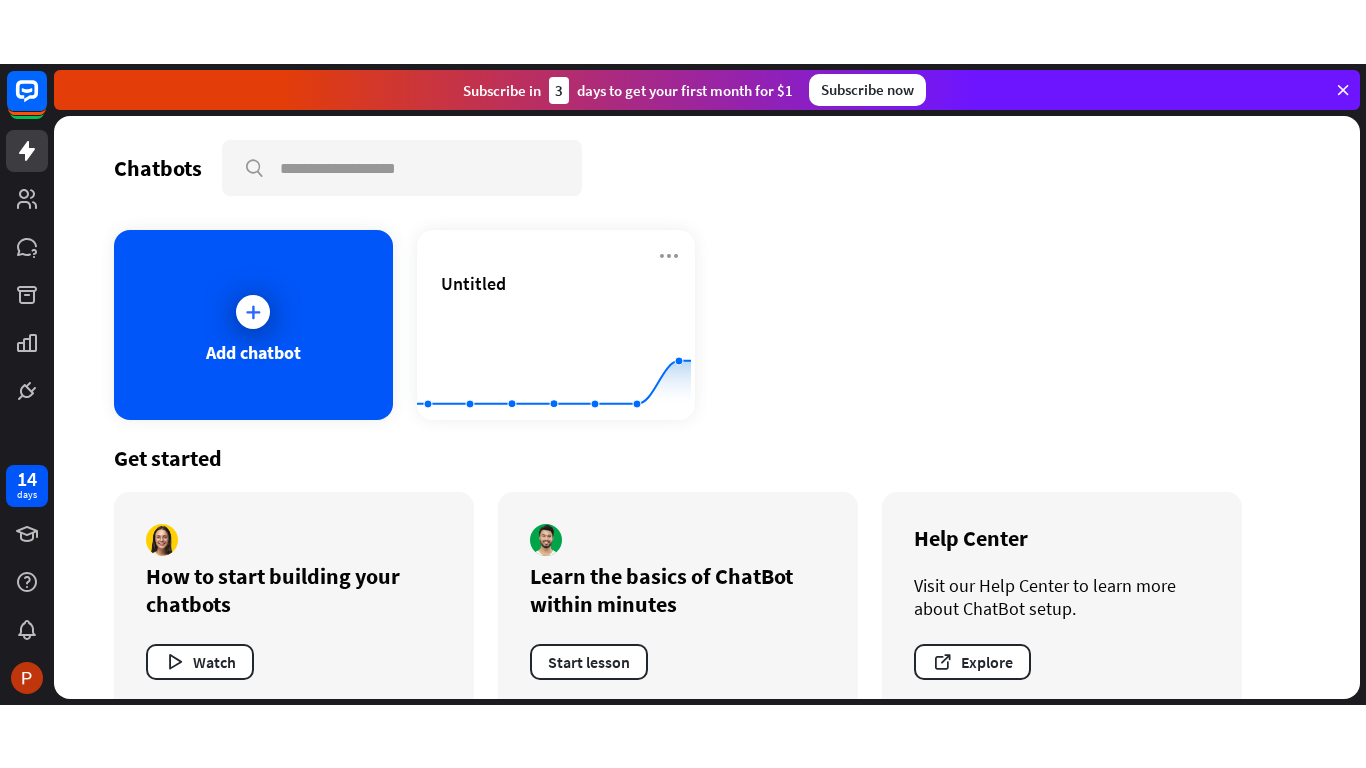scroll, scrollTop: 37, scrollLeft: 0, axis: vertical 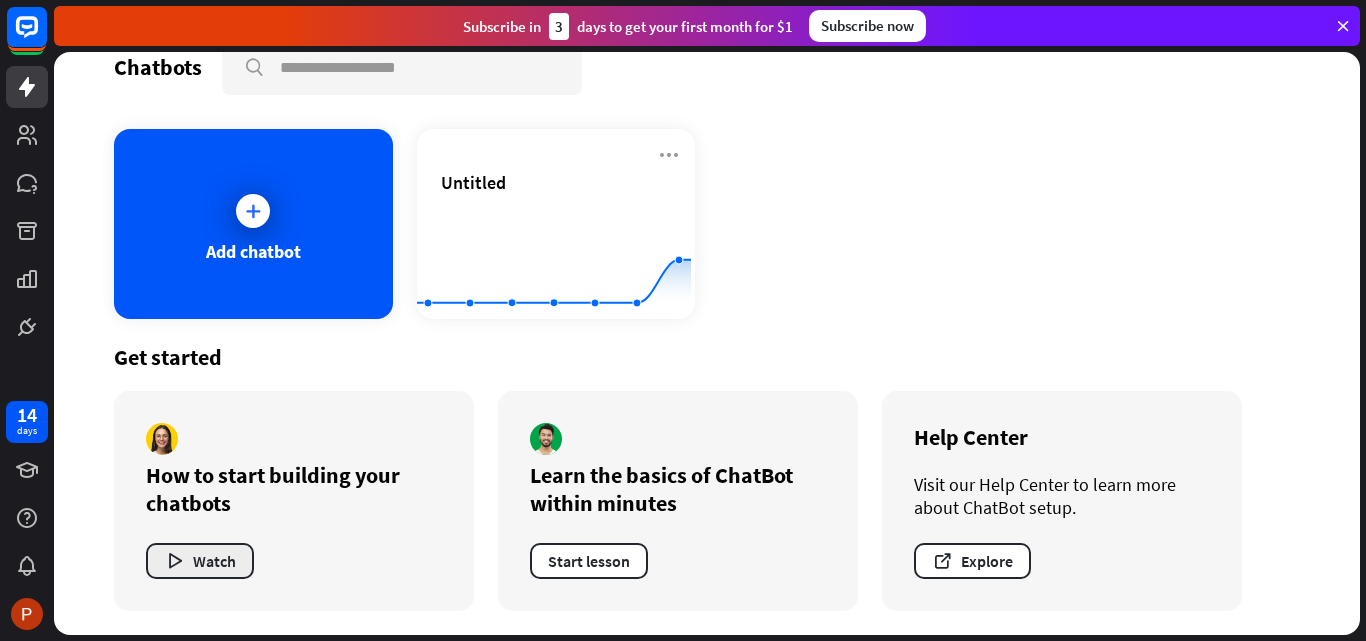 click on "Watch" at bounding box center [200, 561] 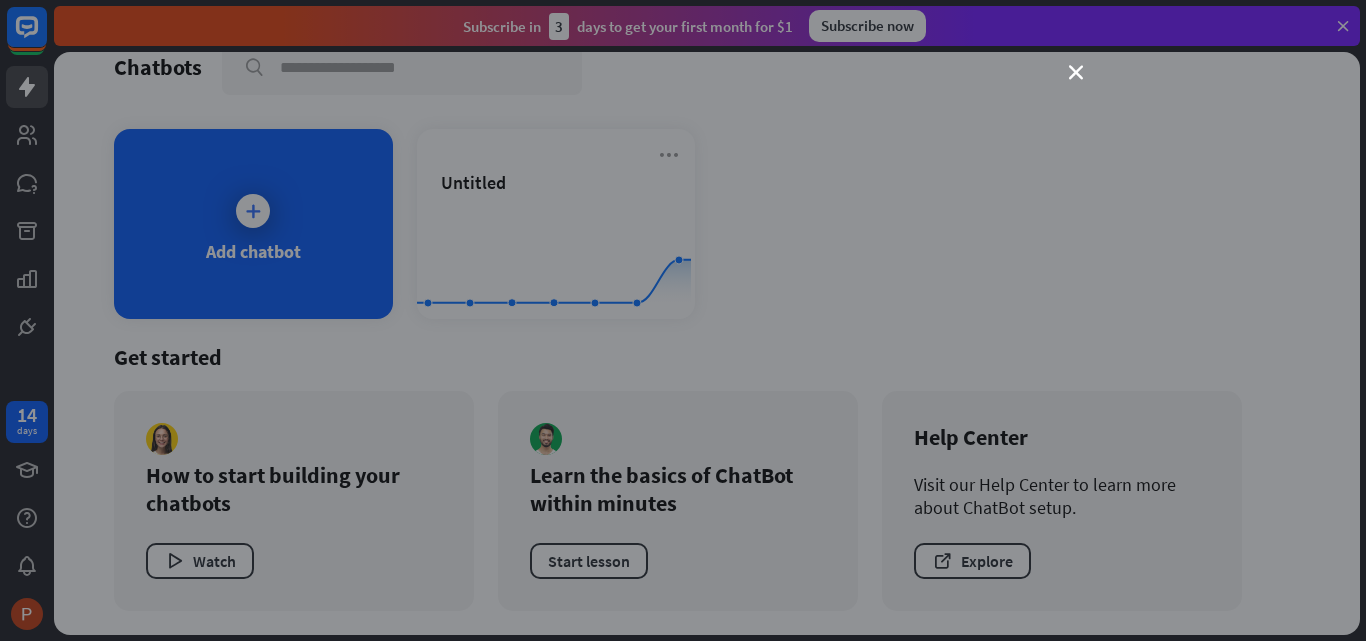 scroll, scrollTop: 0, scrollLeft: 0, axis: both 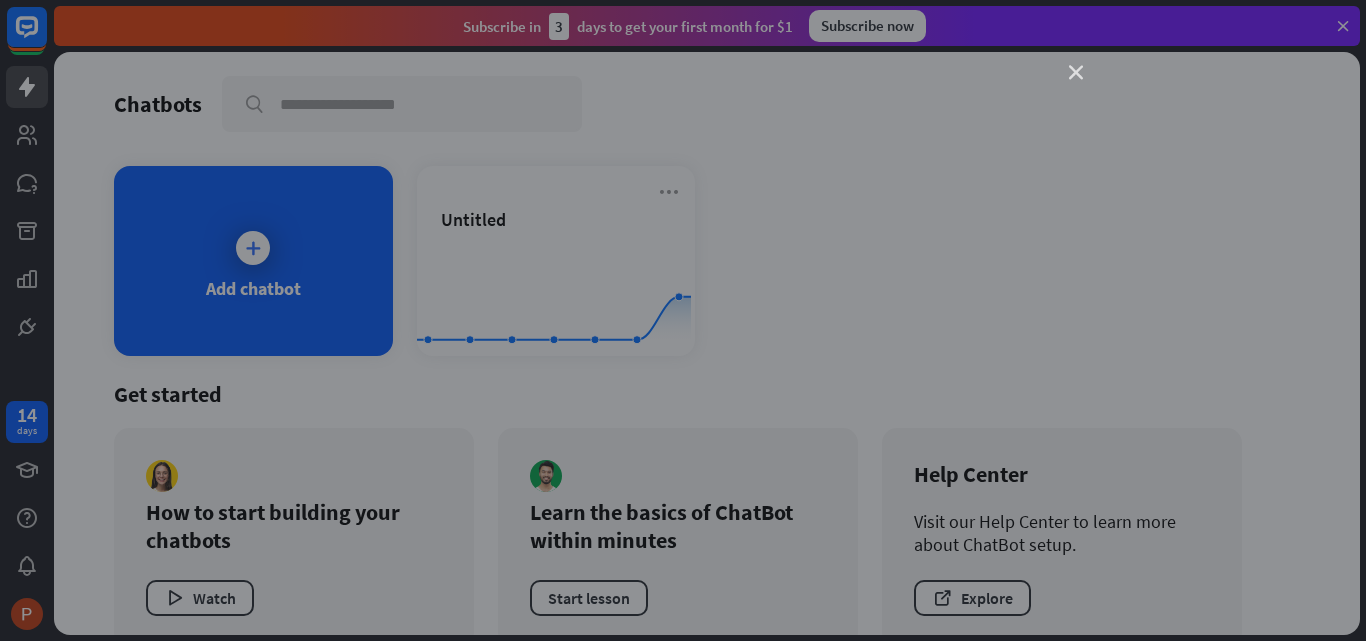 click on "close" at bounding box center (1076, 73) 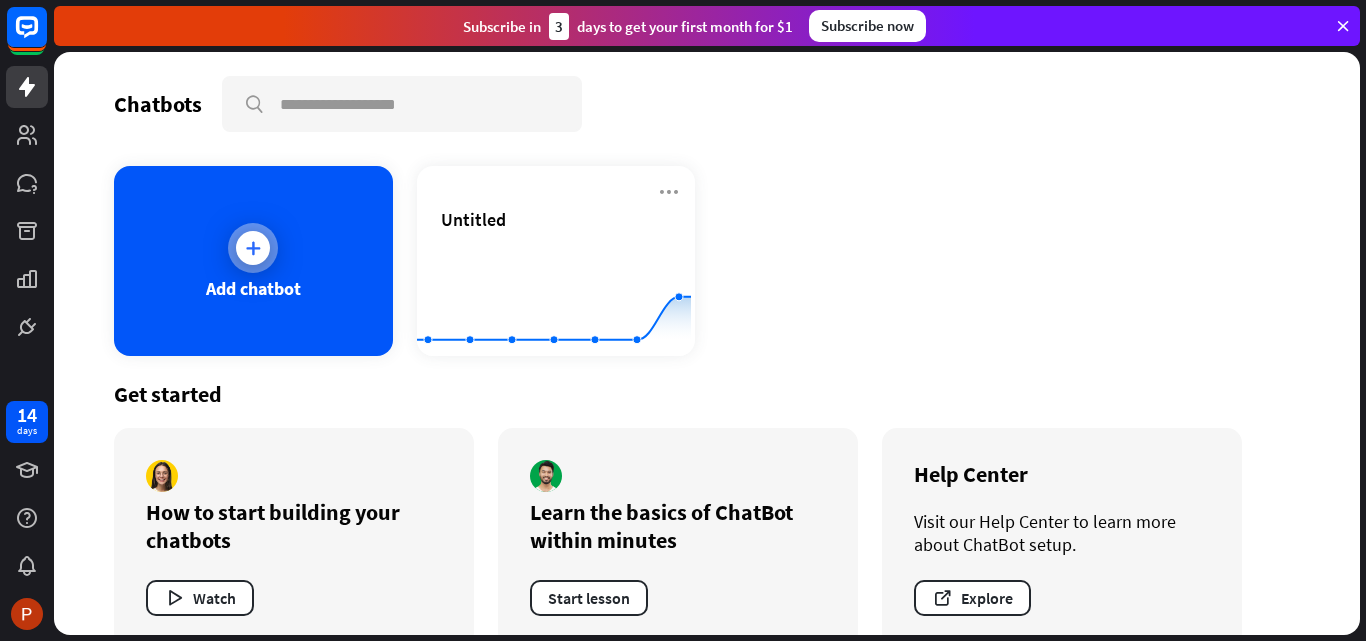 click on "Add chatbot" at bounding box center [253, 261] 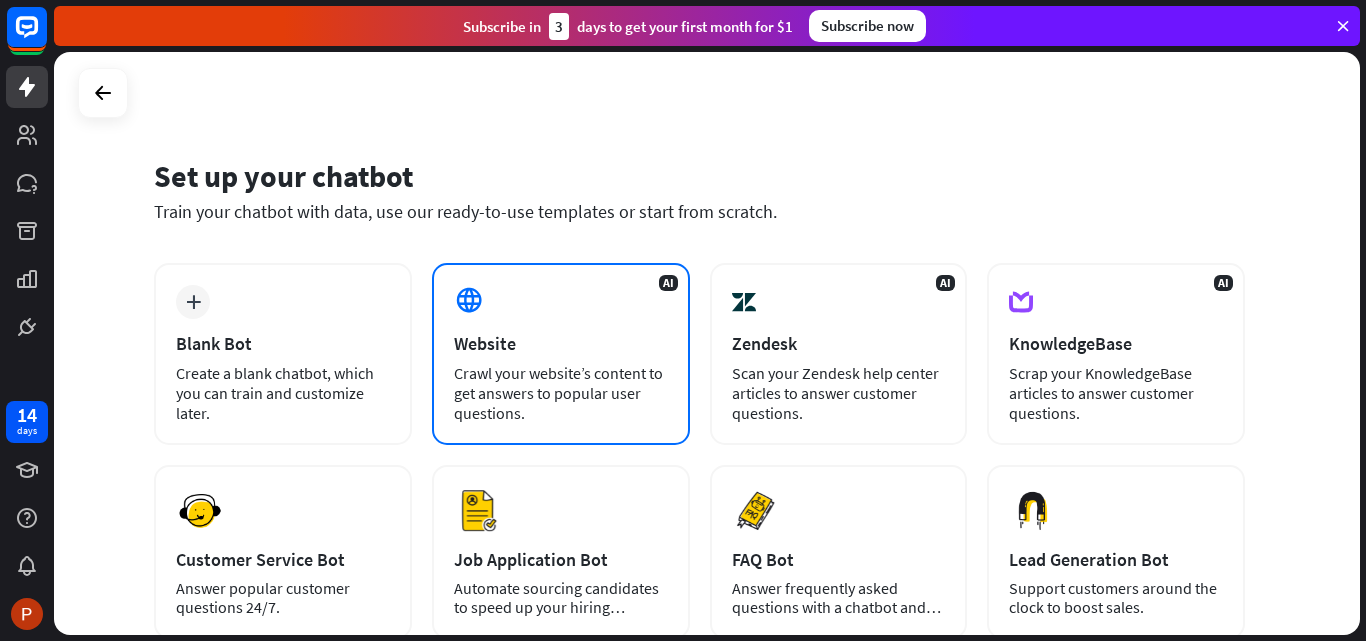 click on "AI     Website
Crawl your website’s content to get answers to
popular user questions." at bounding box center [561, 354] 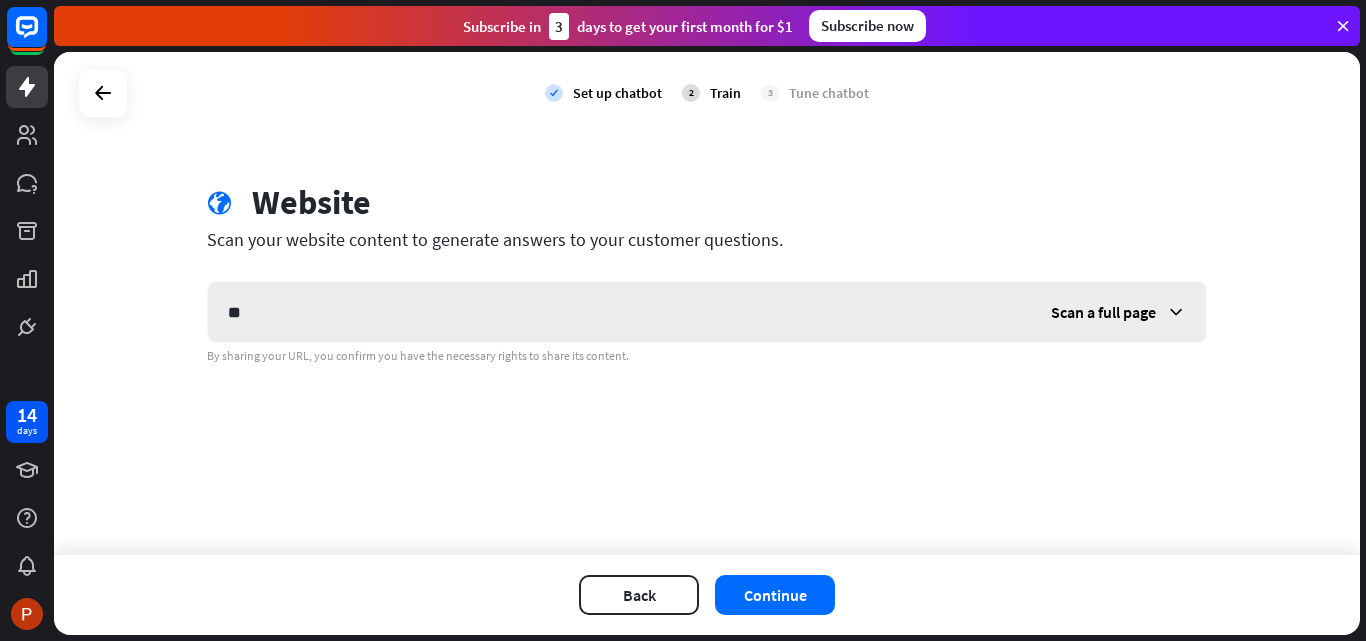 type on "*" 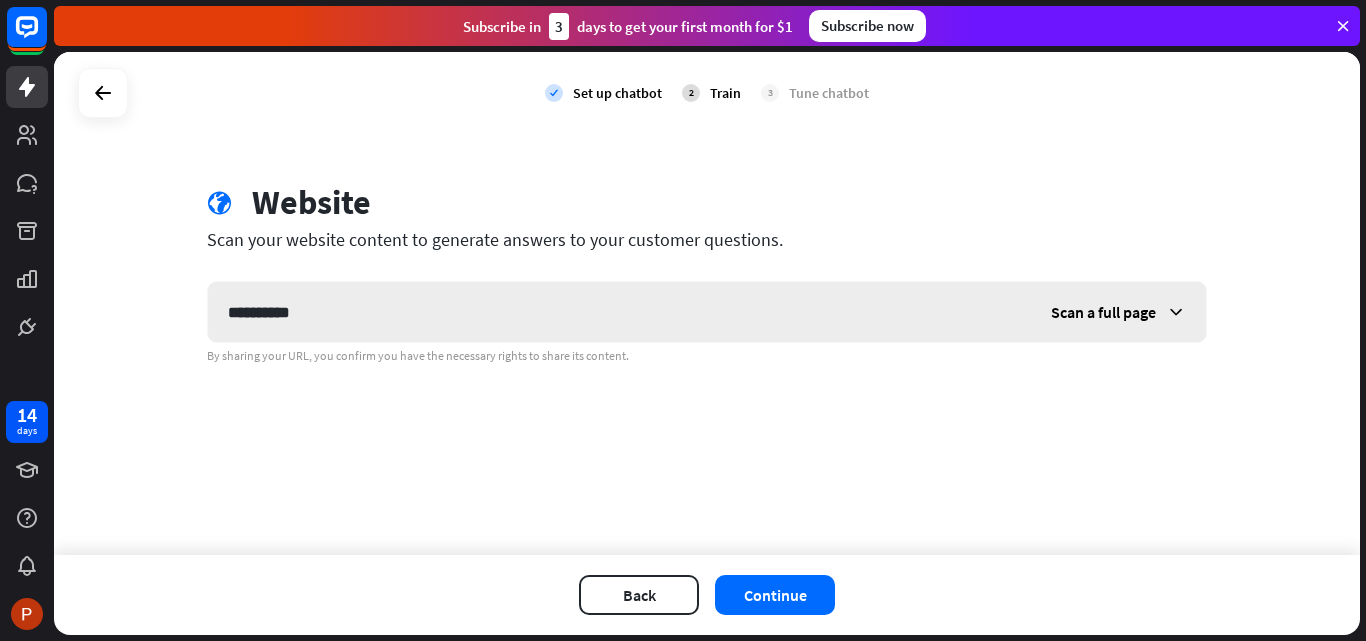 click on "Scan a full page" at bounding box center (1118, 312) 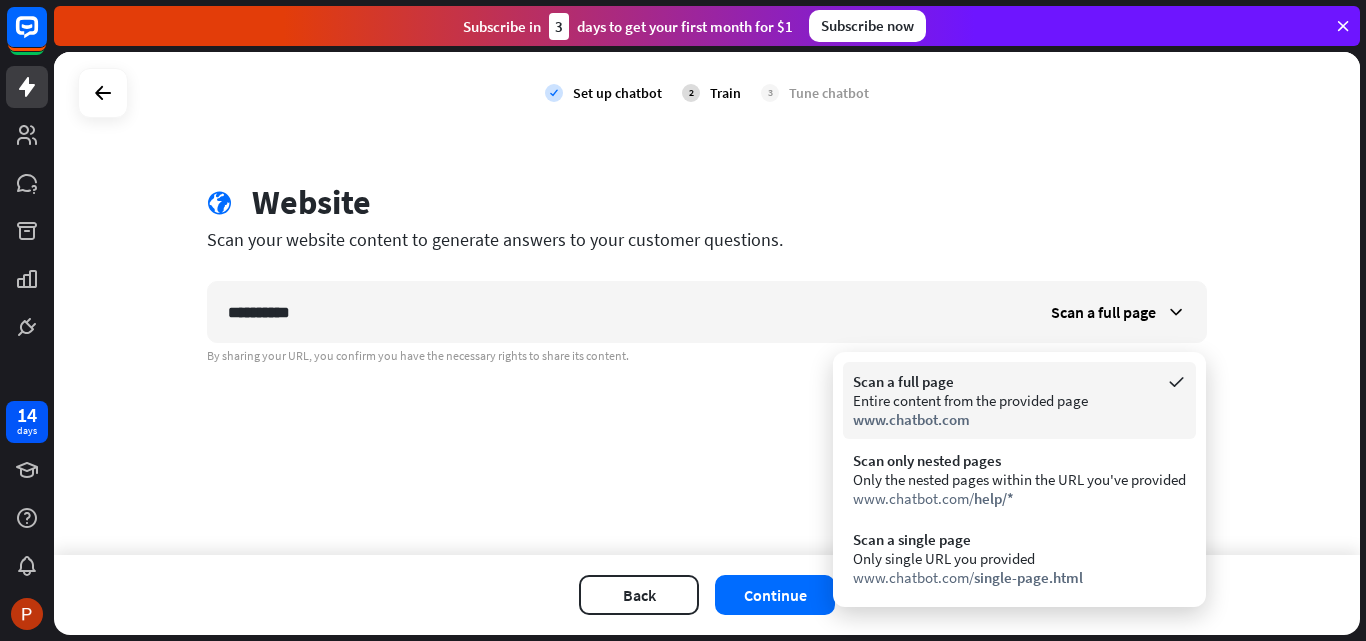 click on "Entire content from the provided page" at bounding box center [1019, 400] 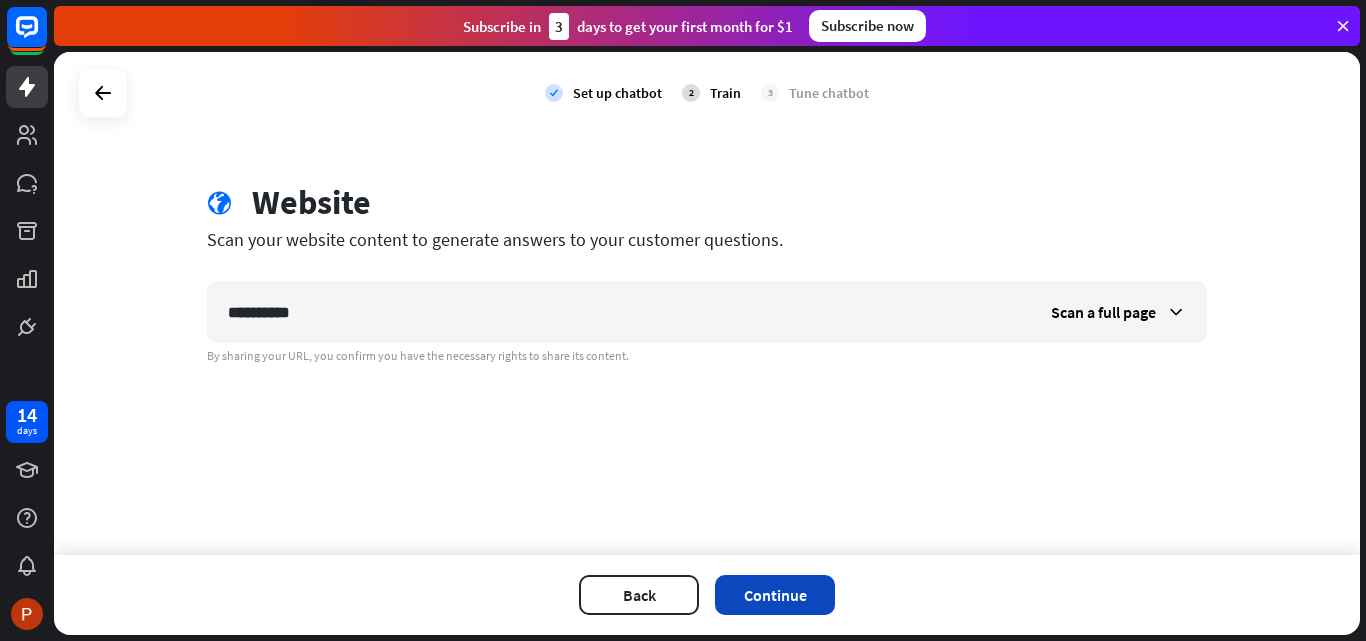 click on "Continue" at bounding box center (775, 595) 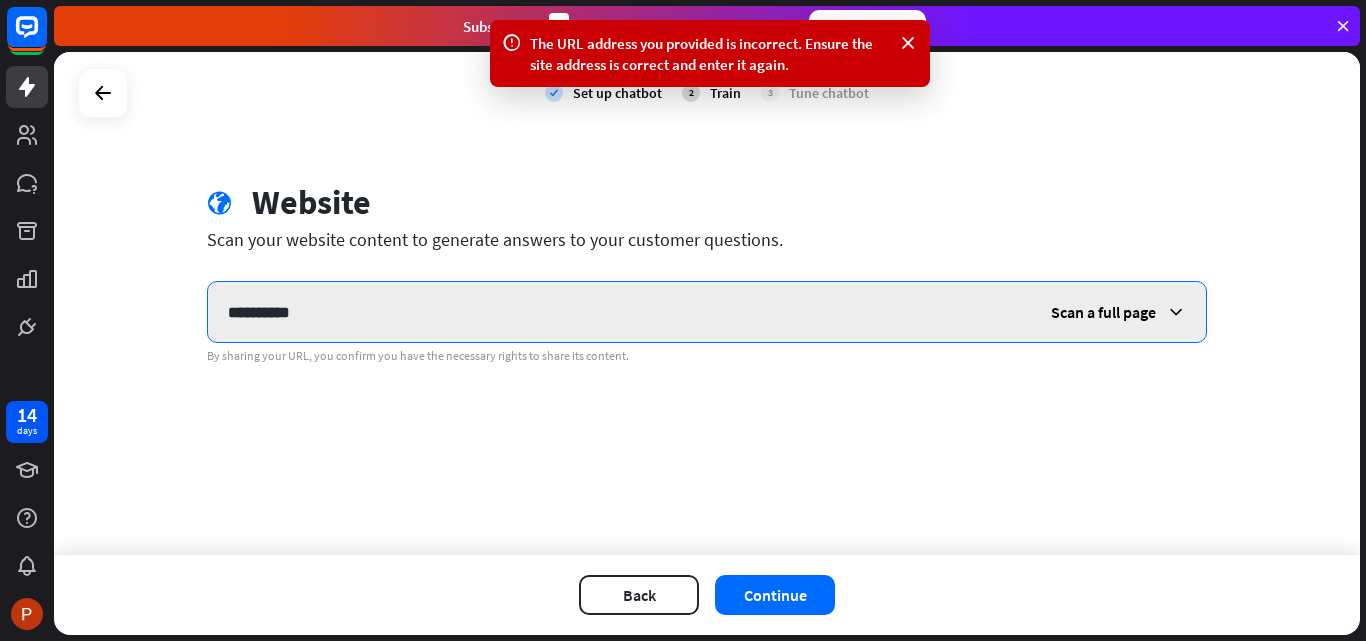 click on "**********" at bounding box center [619, 312] 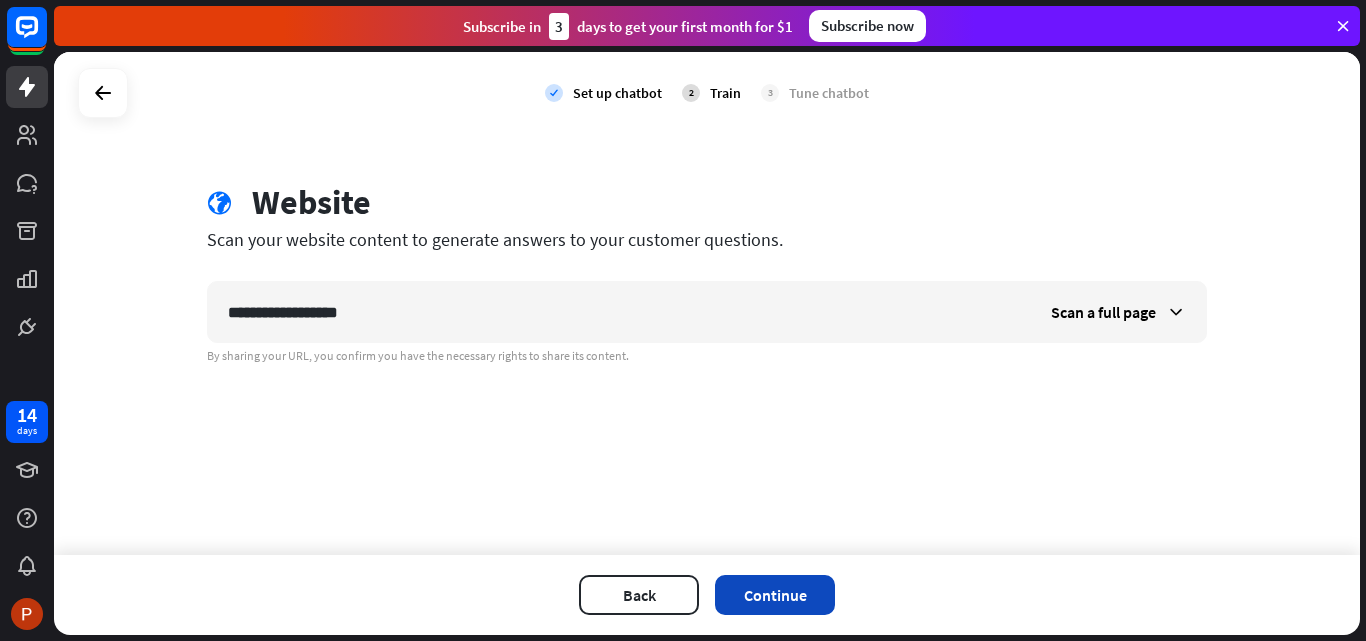 click on "Continue" at bounding box center [775, 595] 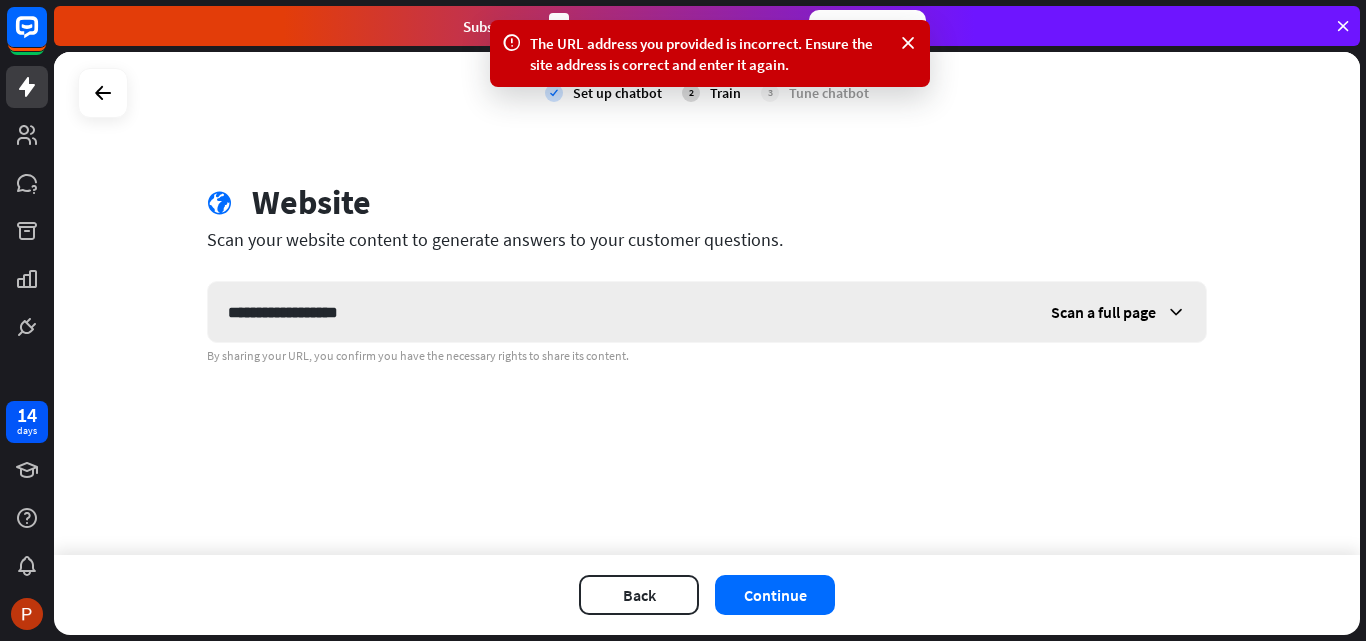 click on "Scan a full page" at bounding box center (1118, 312) 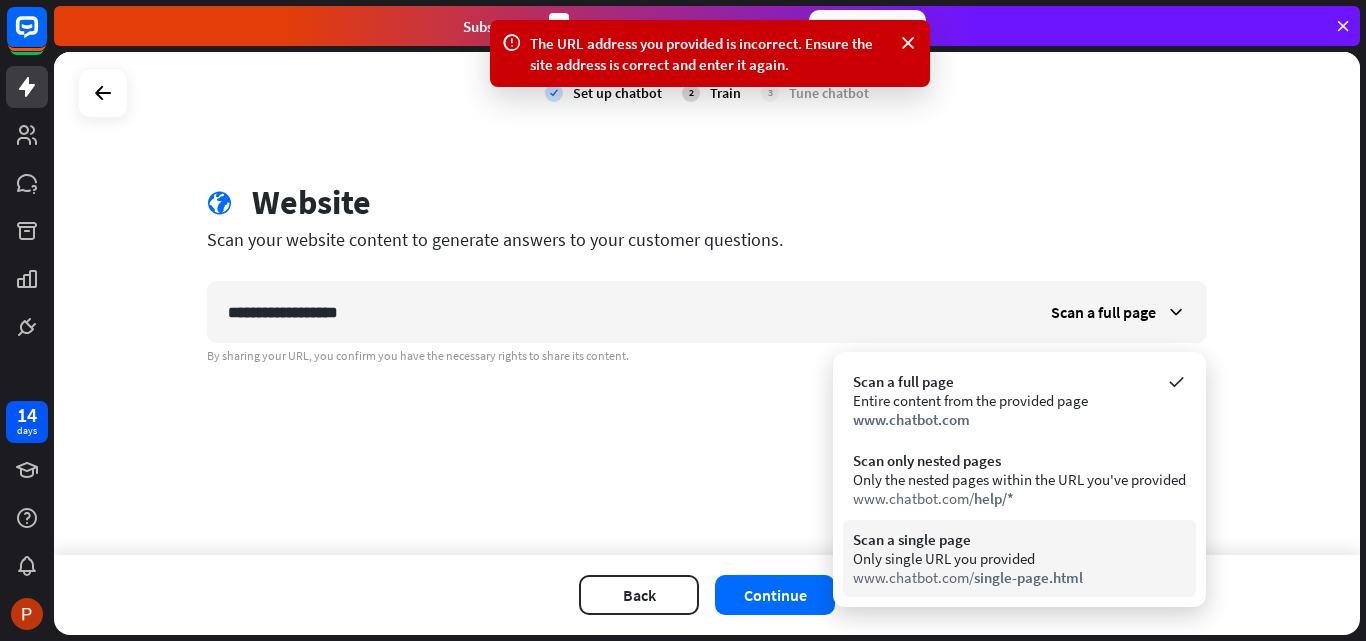 click on "www.chatbot.com/ single-page.html" at bounding box center (1019, 577) 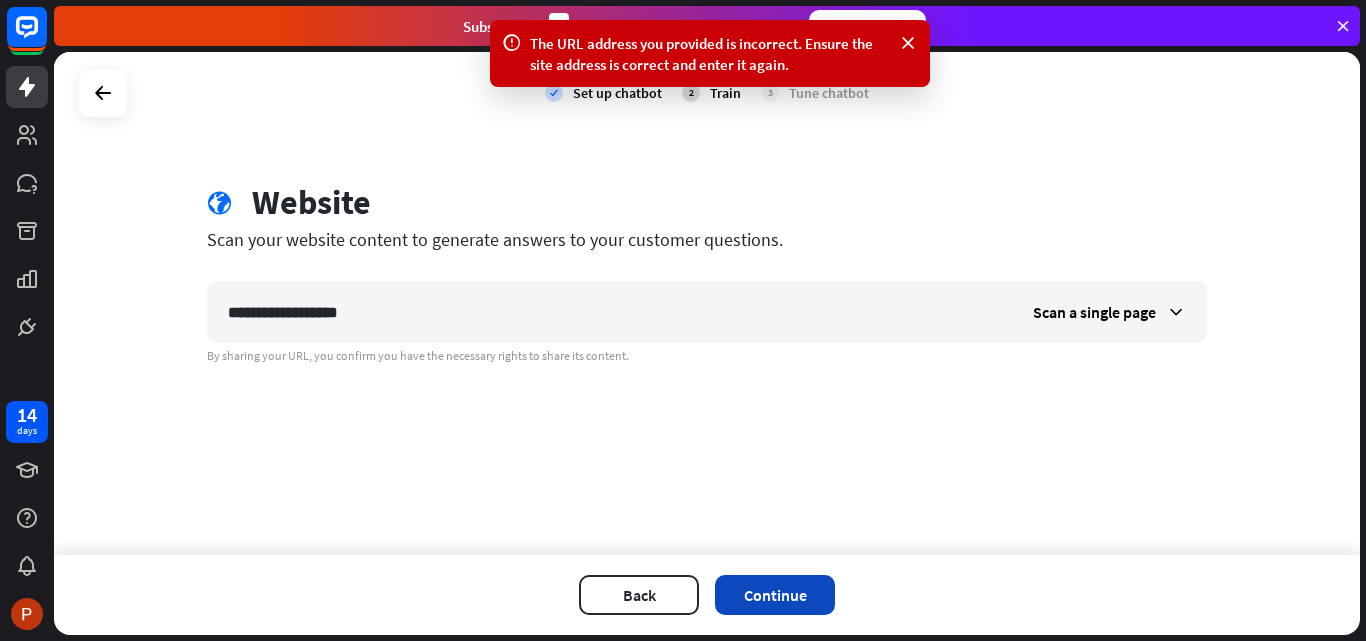 click on "Continue" at bounding box center (775, 595) 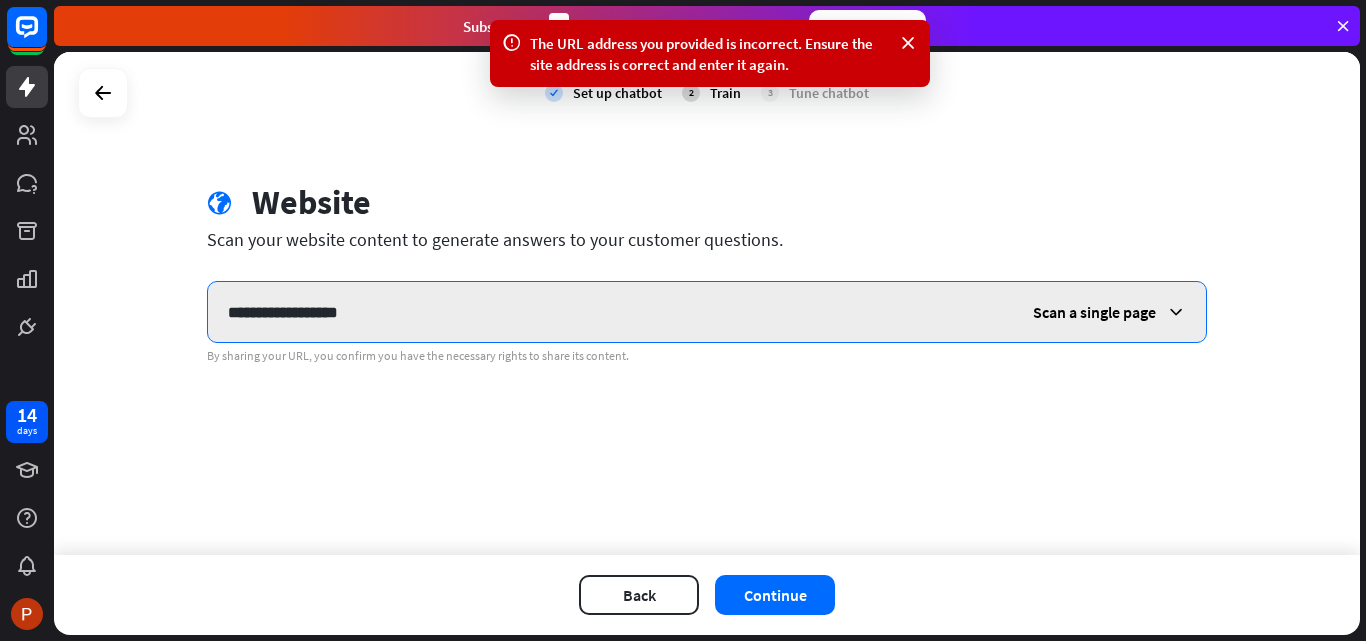 click on "**********" at bounding box center (610, 312) 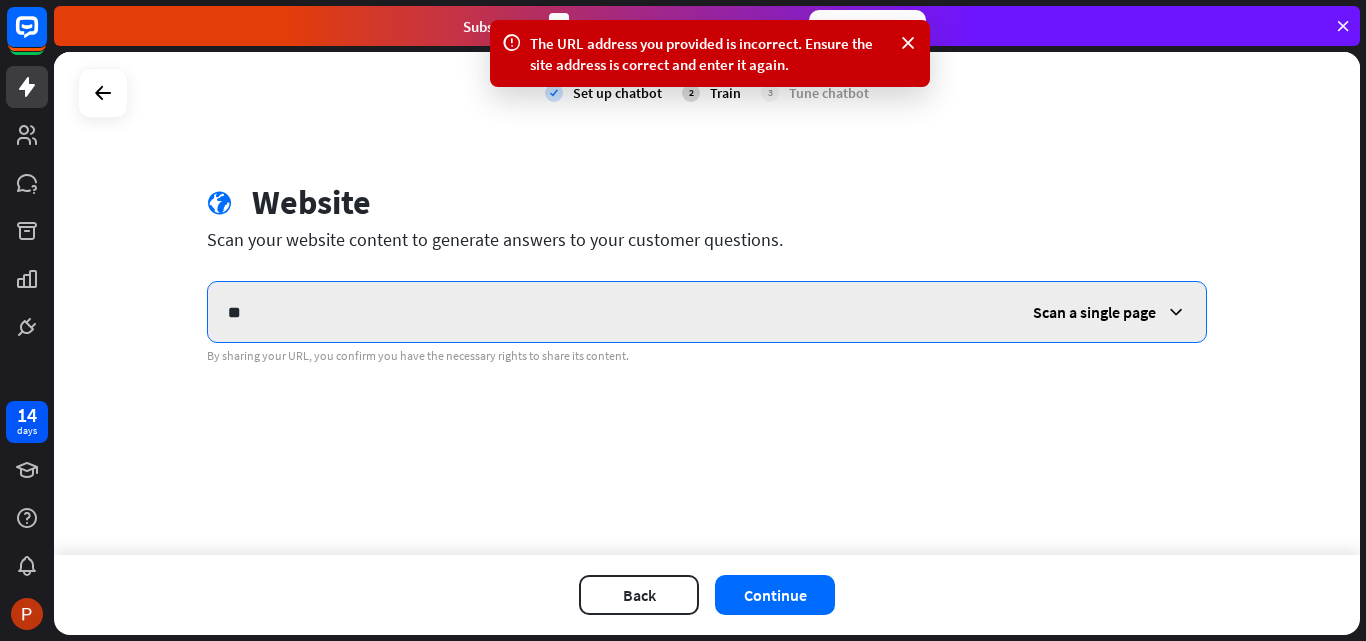 type on "*" 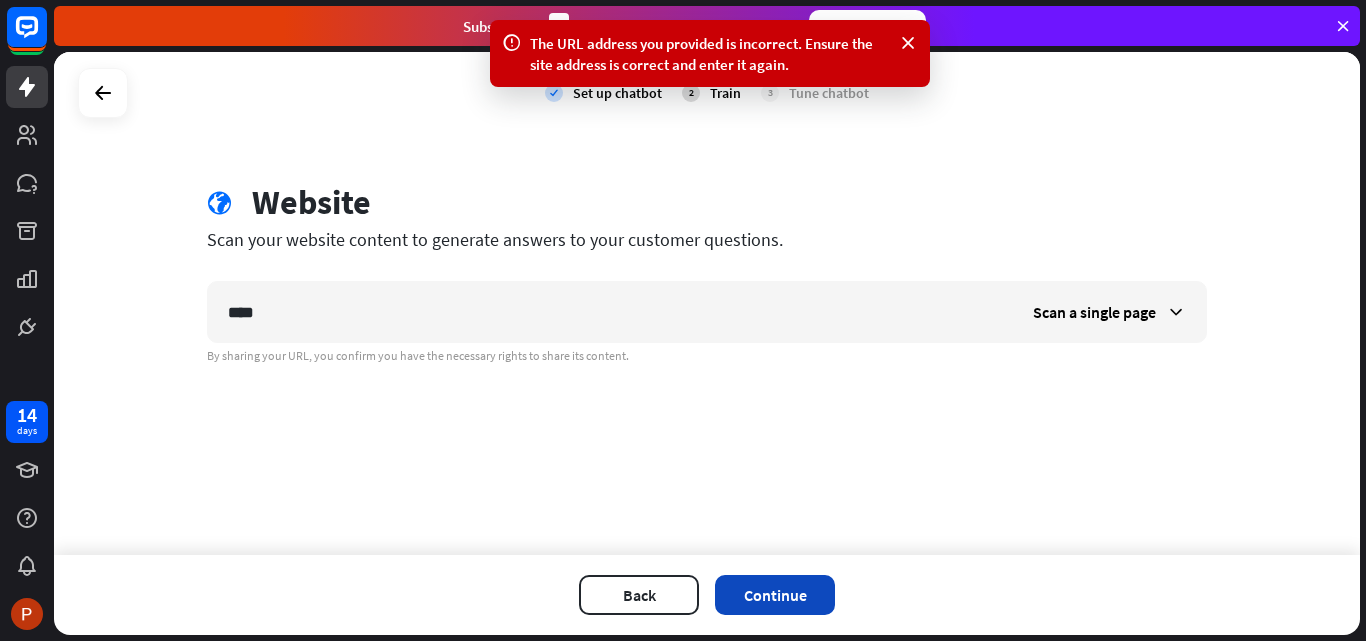 click on "Continue" at bounding box center (775, 595) 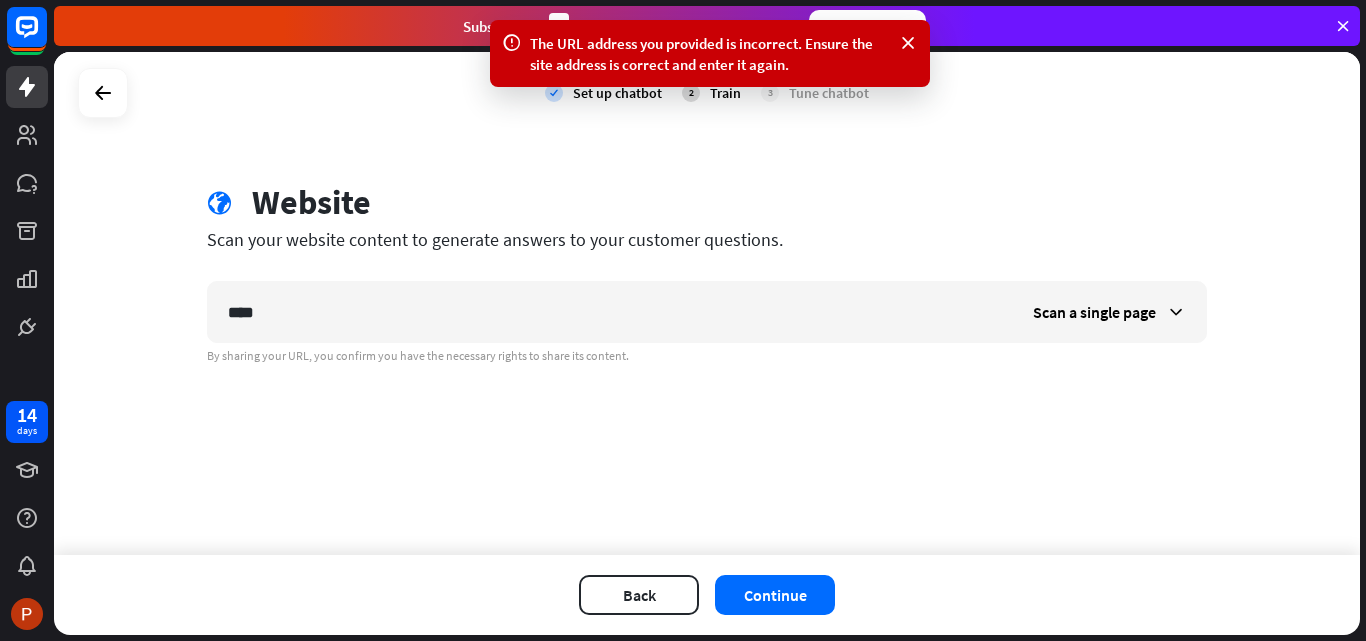 click on "check   Set up chatbot   2   Train   3   Tune chatbot   globe
Website
Scan your website content to generate answers to your customer
questions.
****       Scan a single page
By sharing your URL, you confirm you have the necessary rights to
share its content." at bounding box center [707, 303] 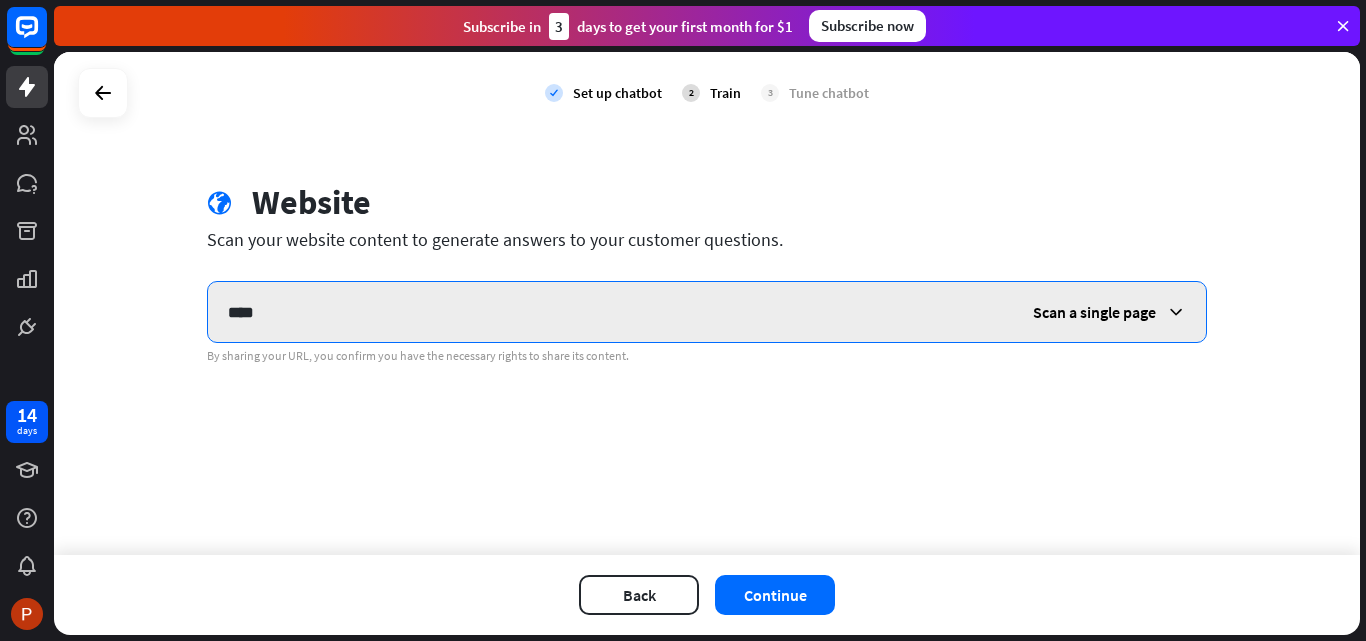 click on "****" at bounding box center [610, 312] 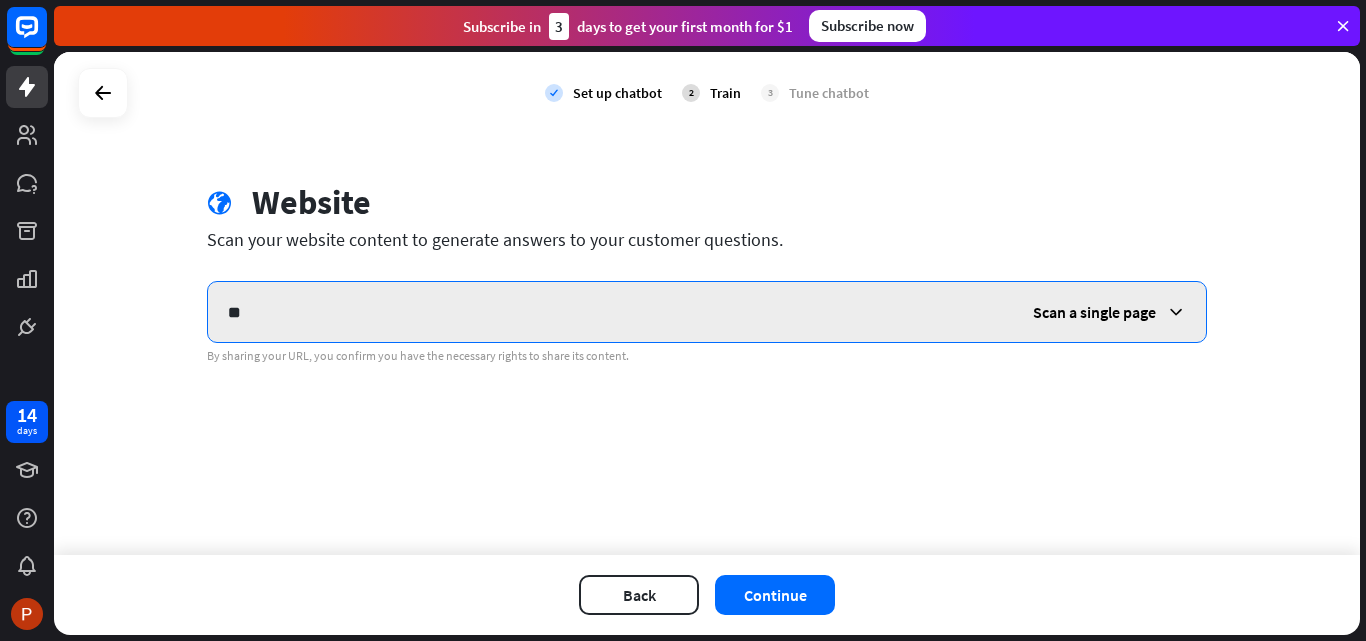 type on "*" 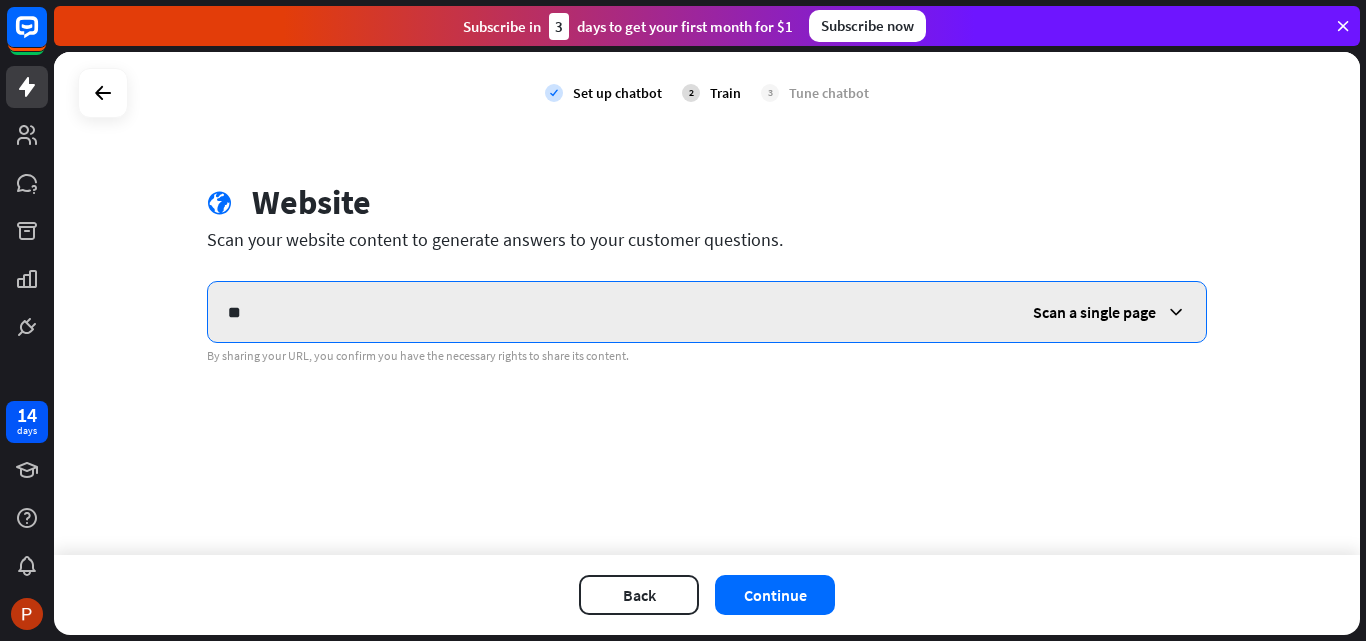 type on "*" 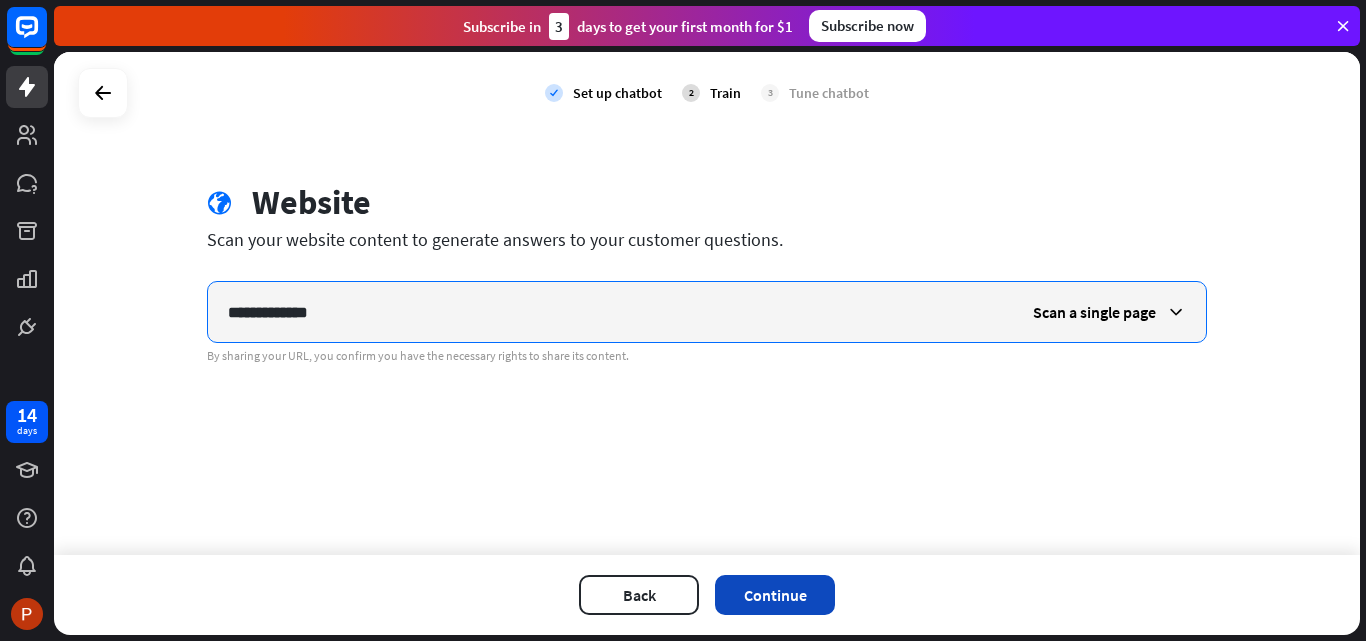 type on "**********" 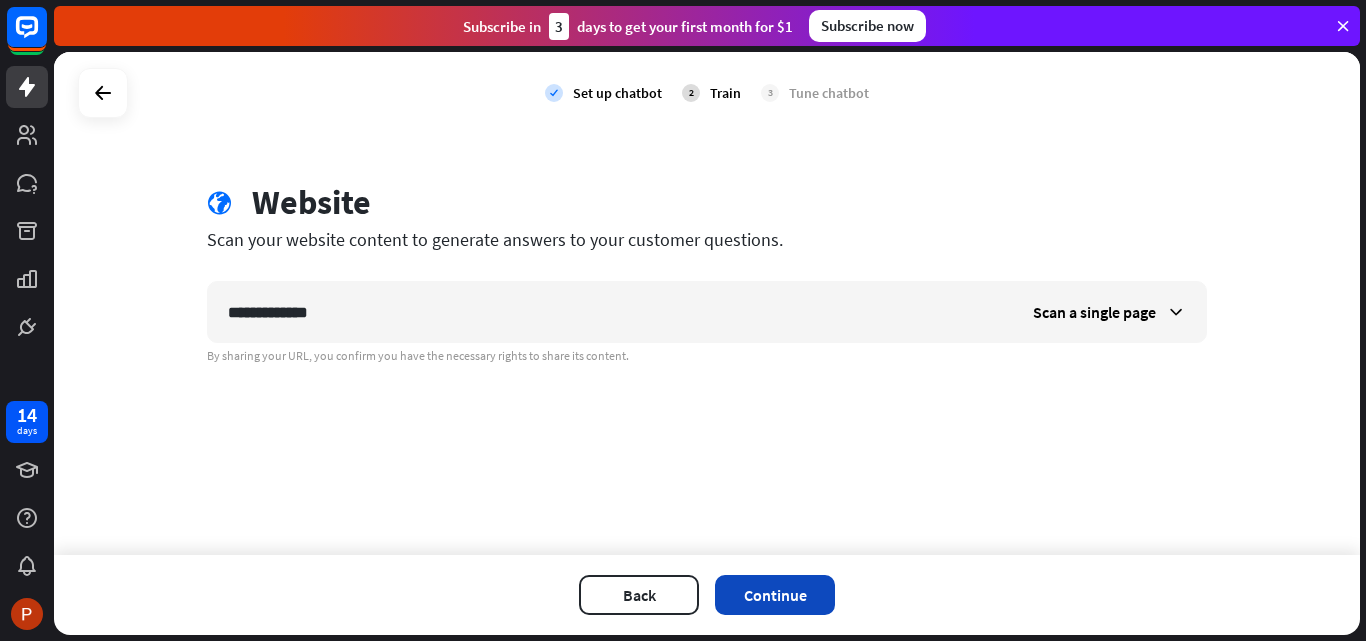 click on "Continue" at bounding box center [775, 595] 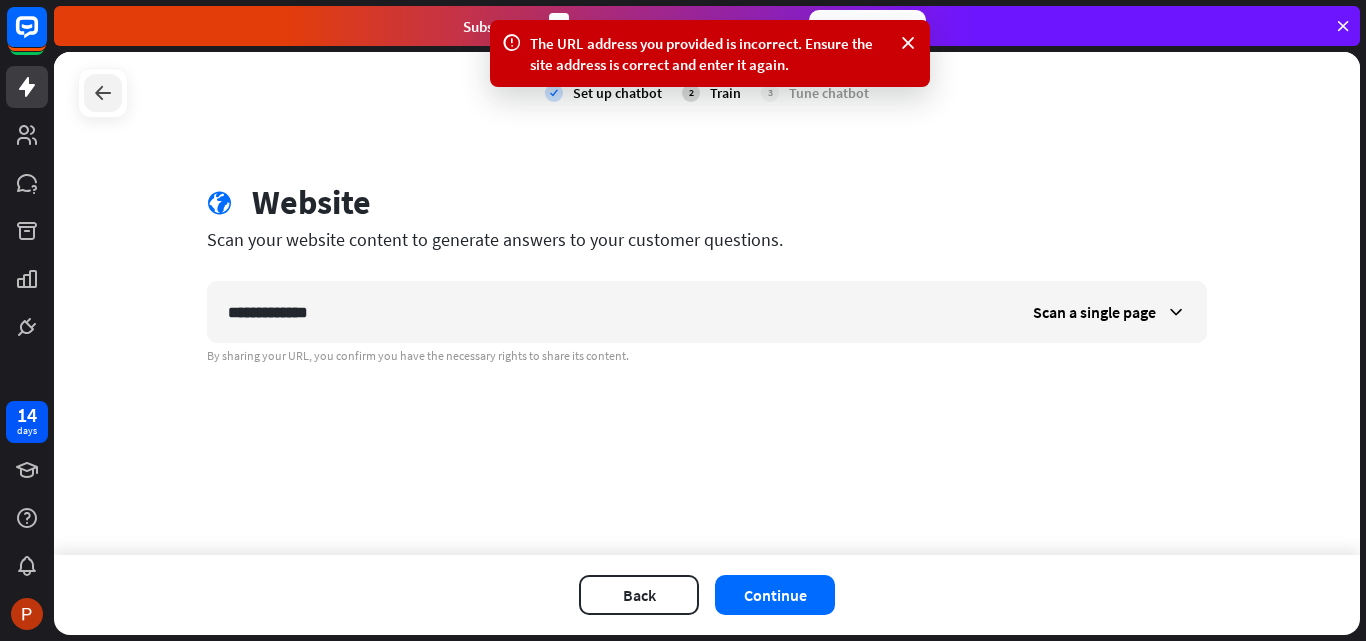 click at bounding box center [103, 93] 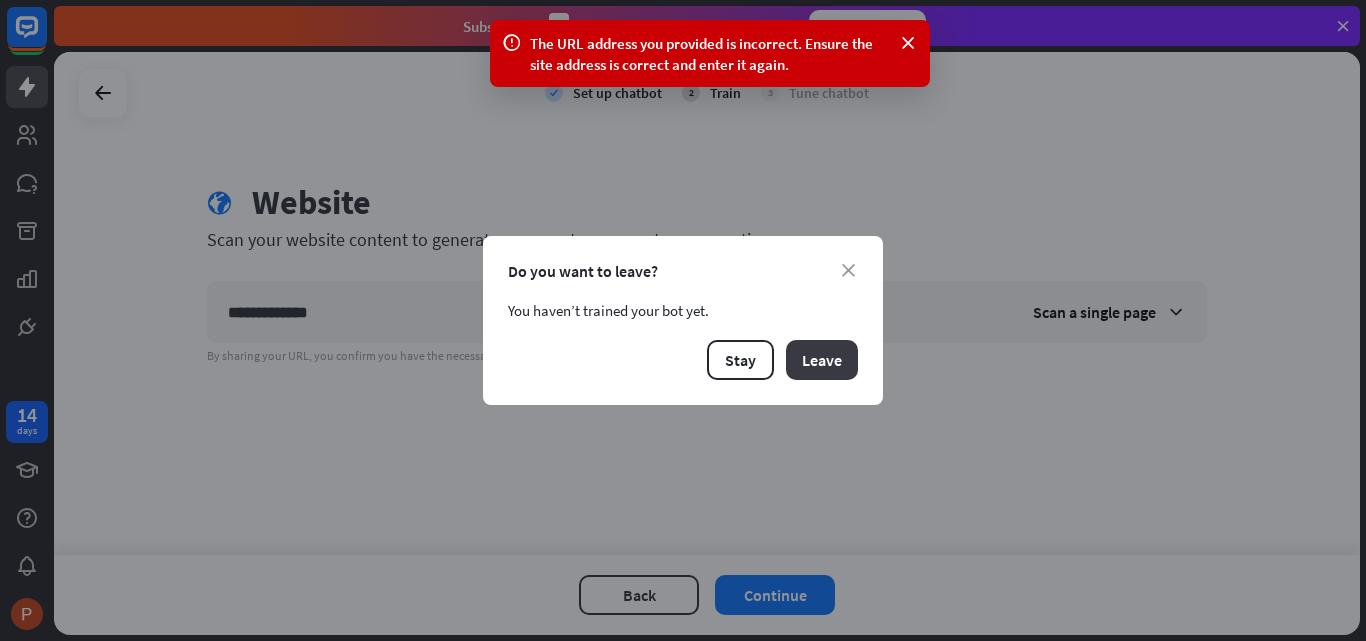 click on "Leave" at bounding box center (822, 360) 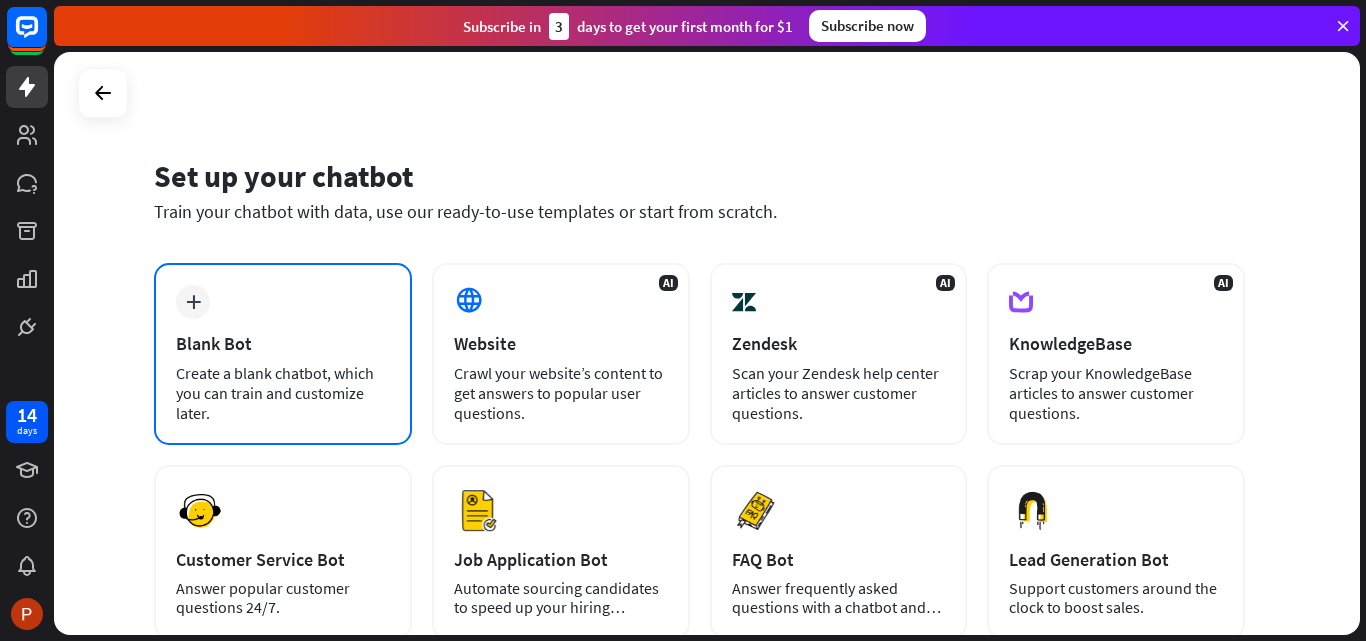 click on "Blank Bot" at bounding box center (283, 343) 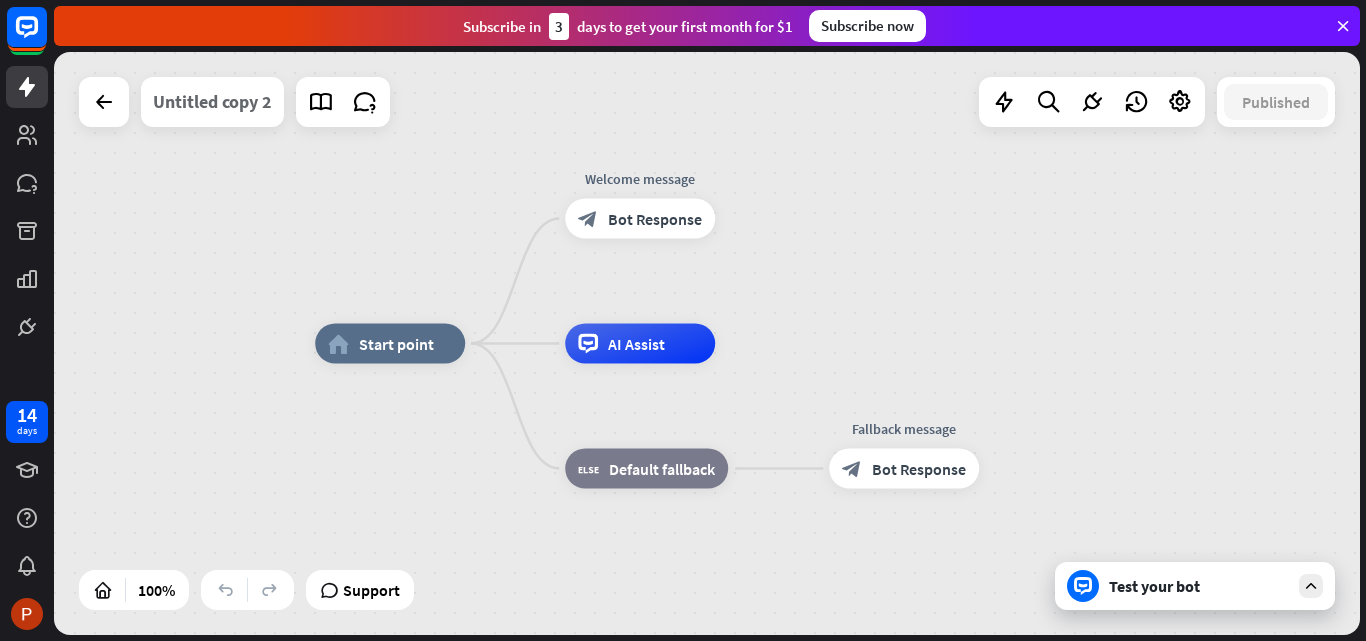 click on "Untitled copy 2" at bounding box center (212, 102) 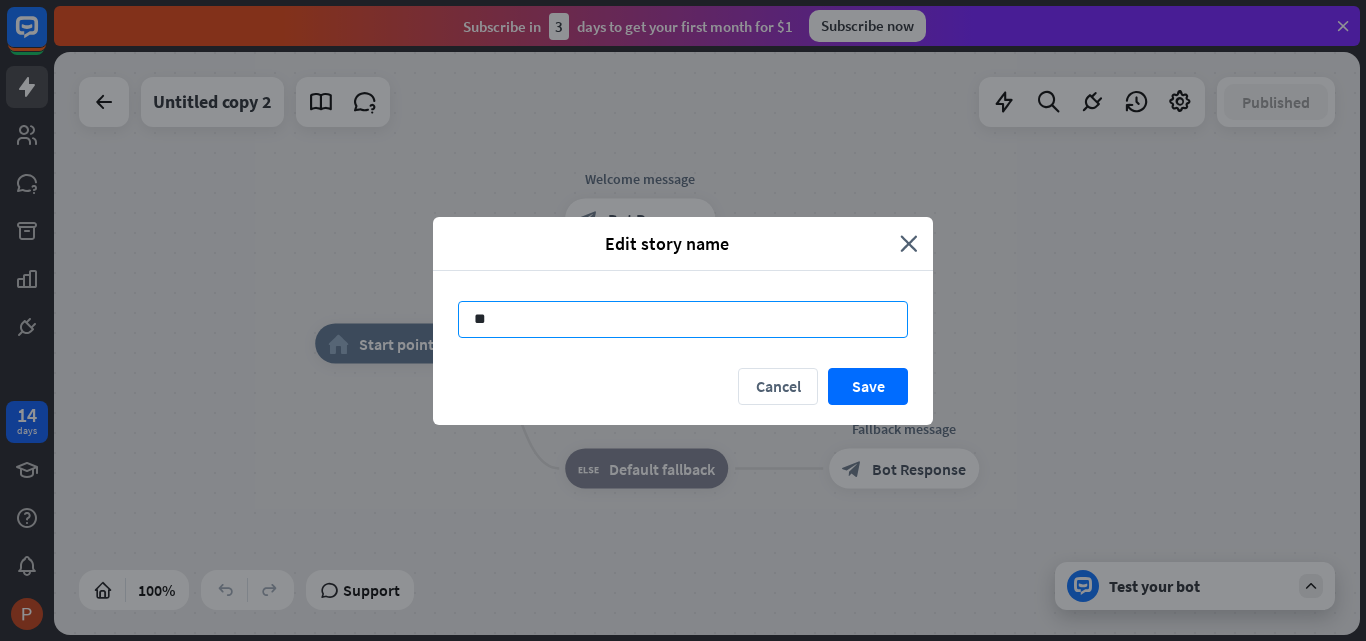 type on "*" 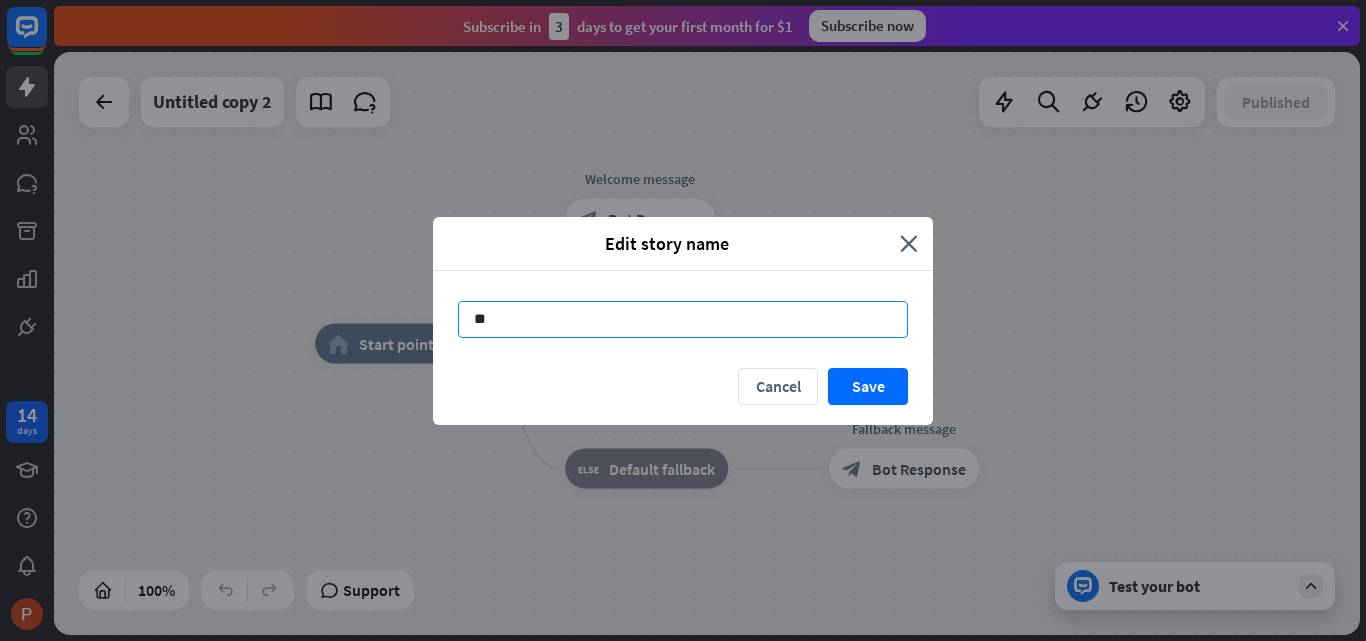 type on "*" 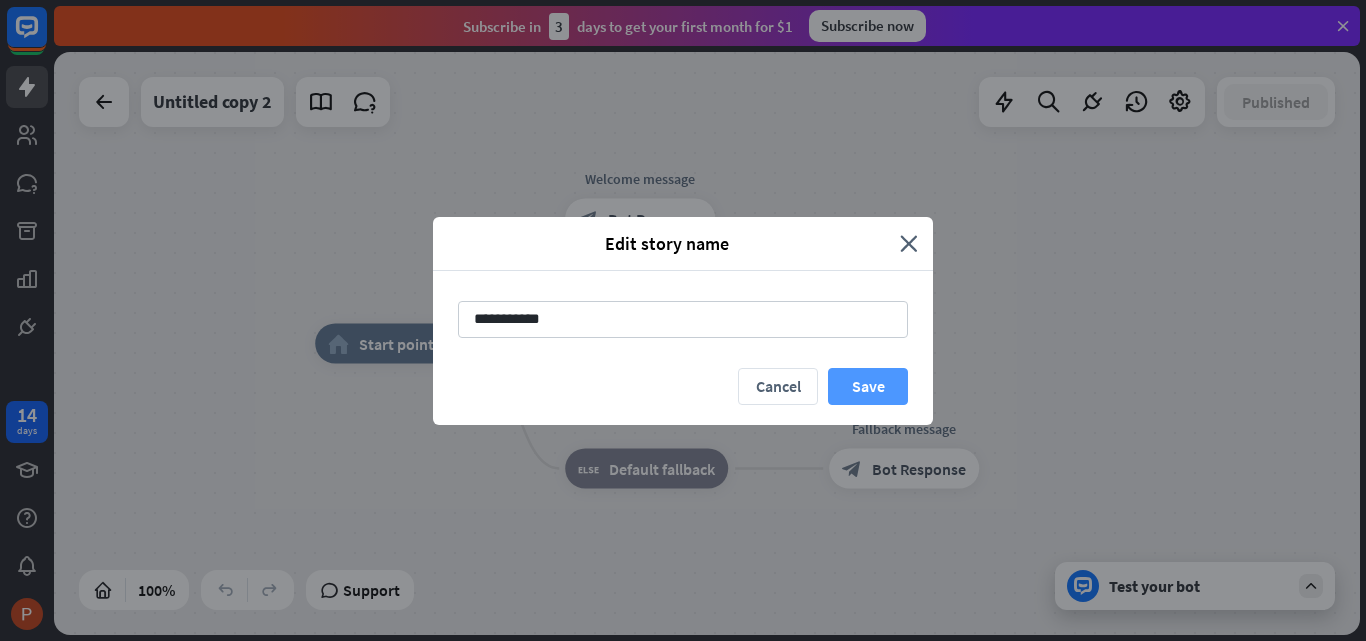 type on "**********" 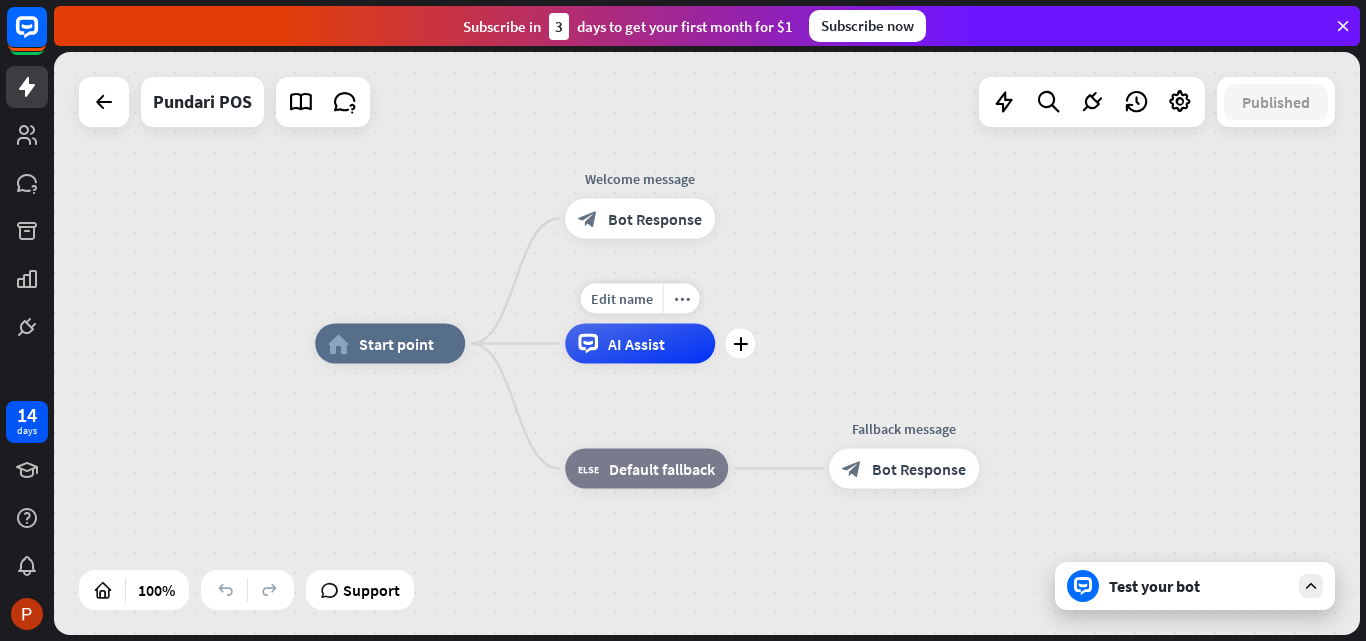 click on "AI Assist" at bounding box center (640, 344) 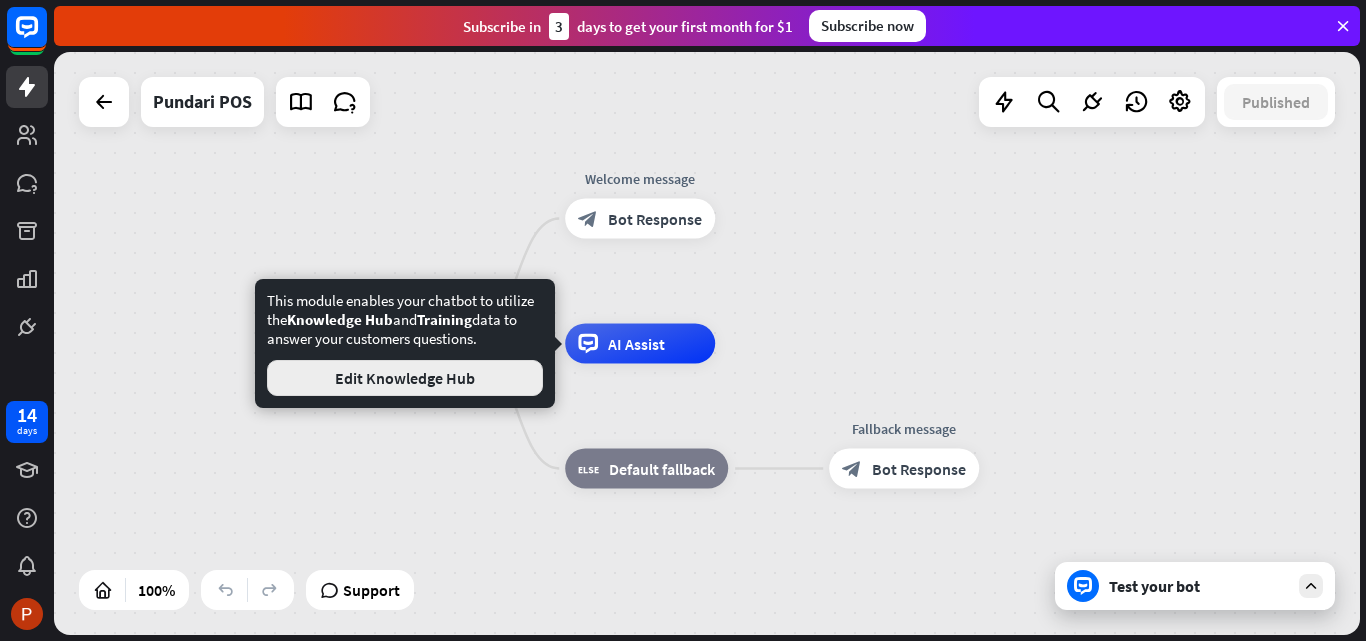 click on "Edit Knowledge Hub" at bounding box center [405, 378] 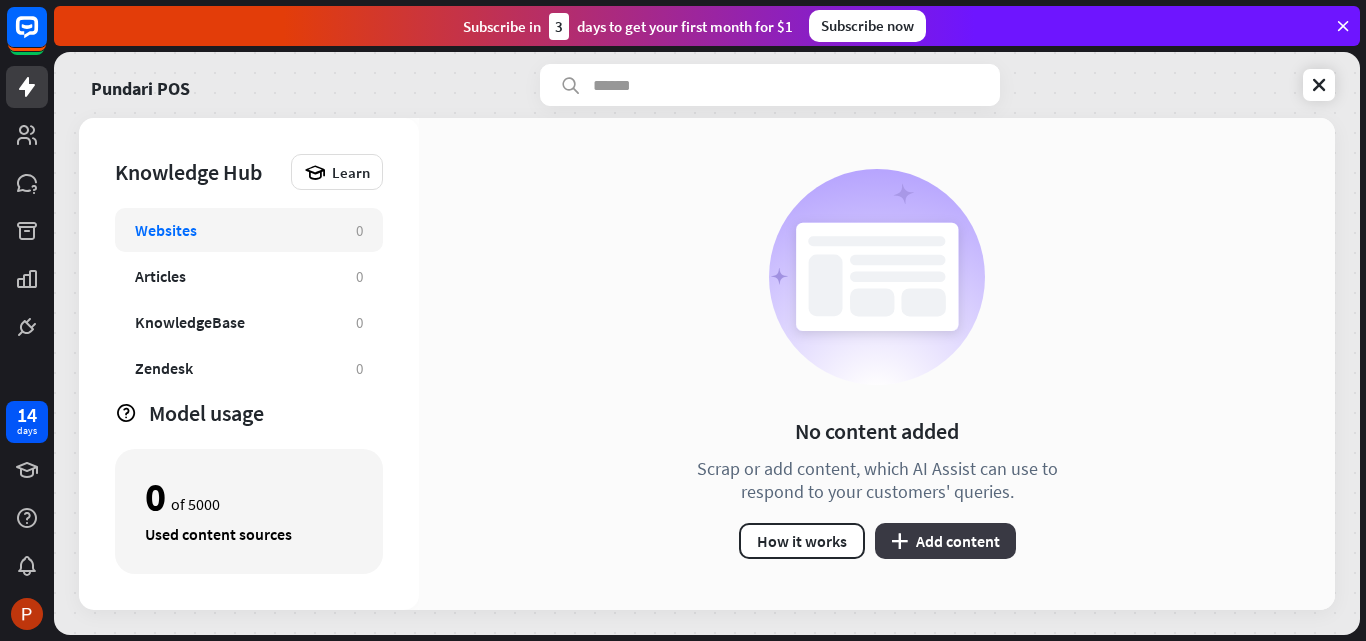 click on "plus
Add content" at bounding box center (945, 541) 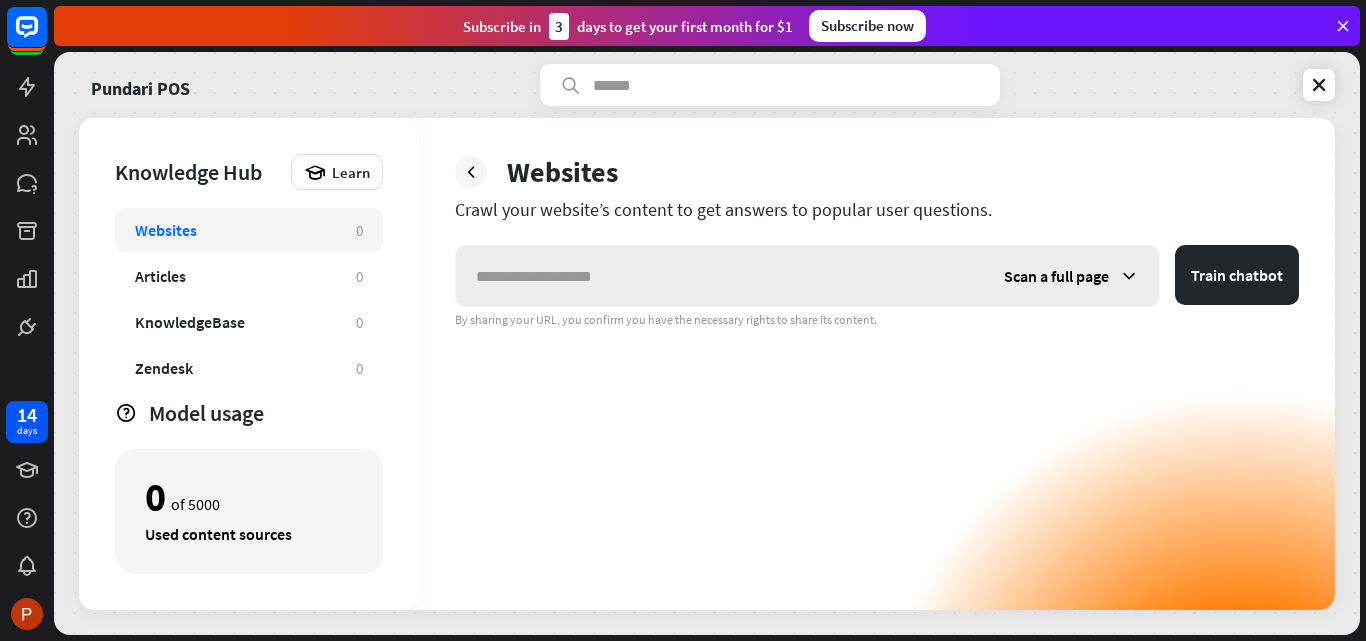 click at bounding box center (720, 276) 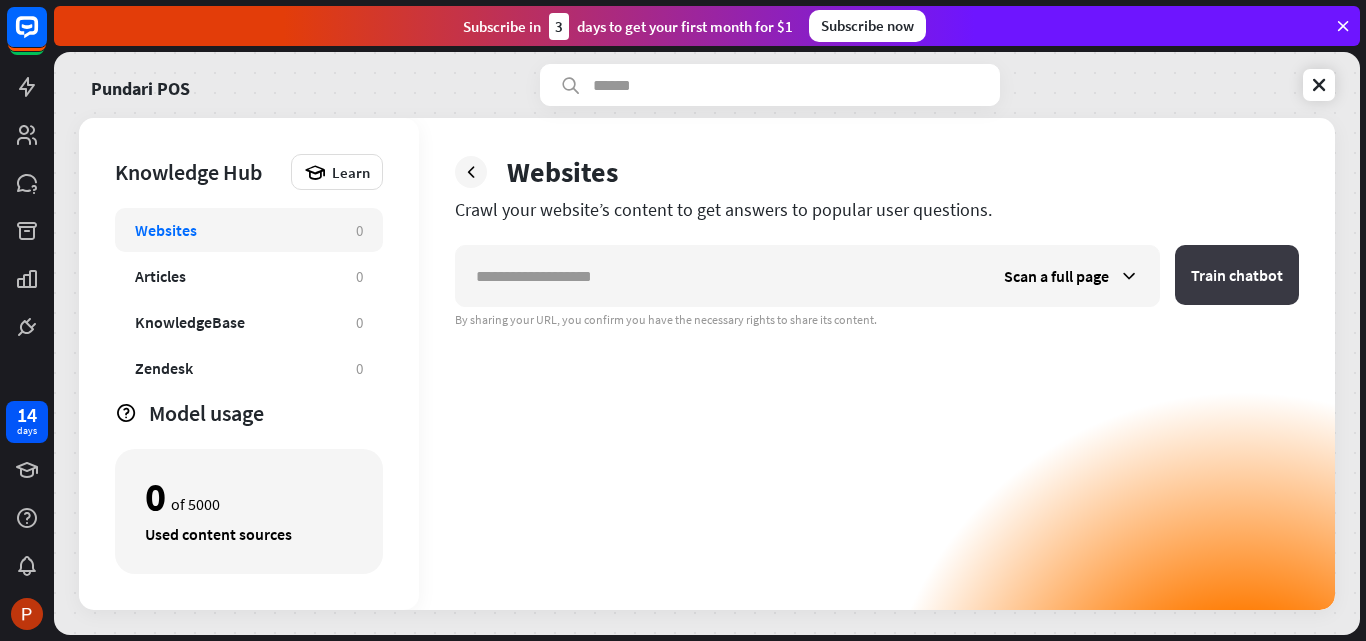 click on "Train chatbot" at bounding box center [1237, 275] 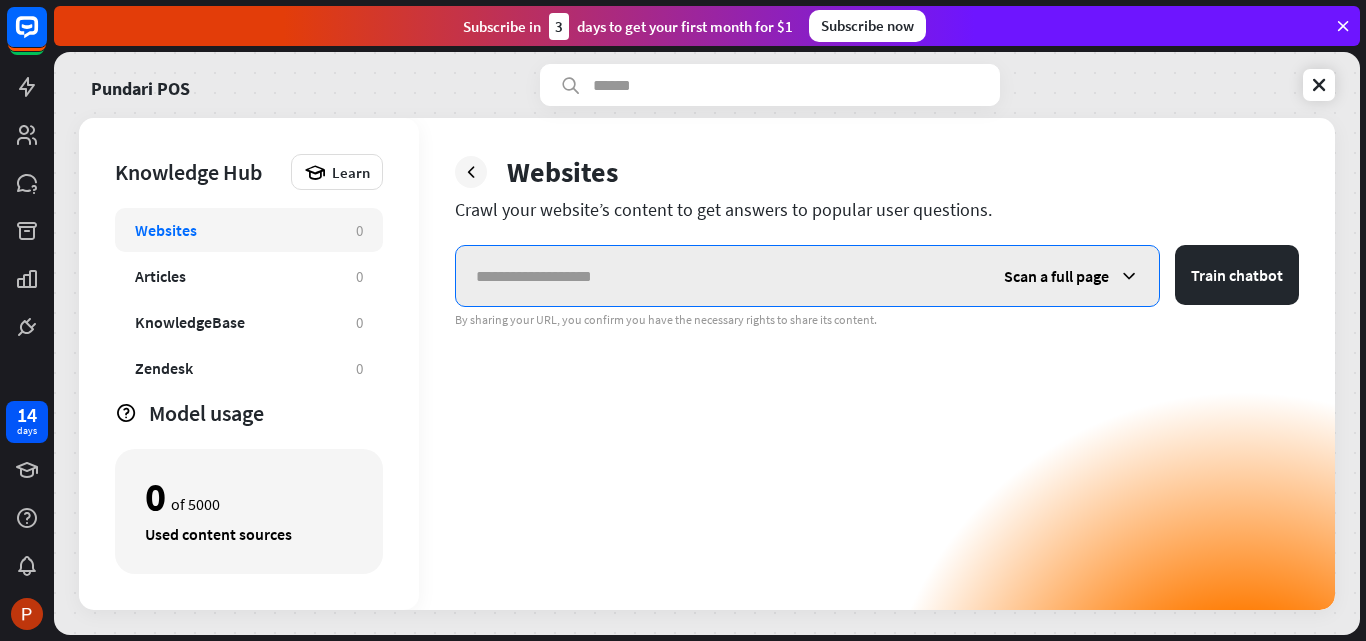 click at bounding box center (720, 276) 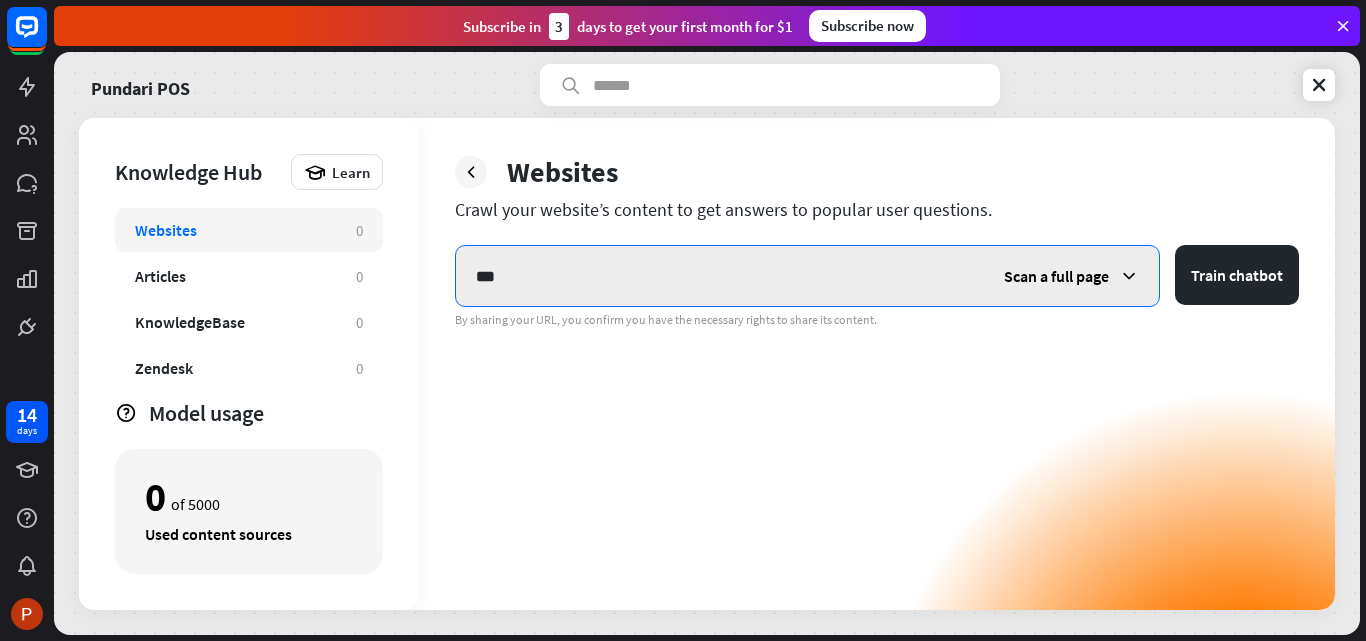 type on "***" 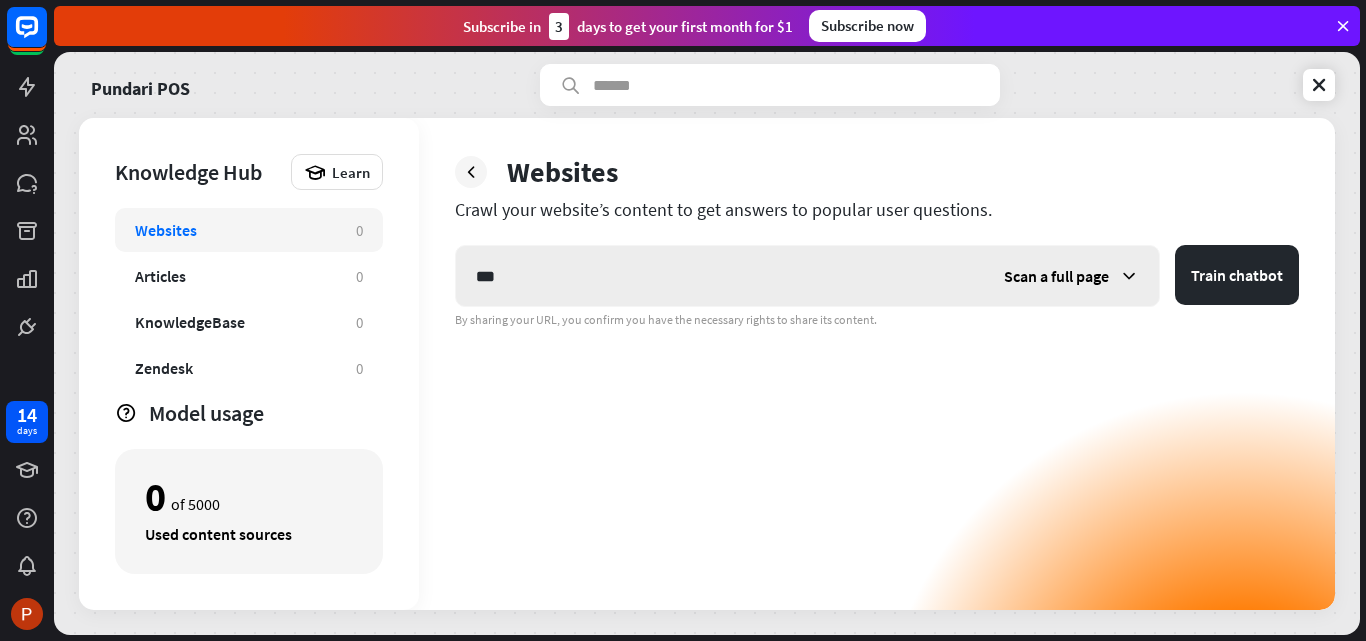 click on "Scan a full page" at bounding box center [1071, 276] 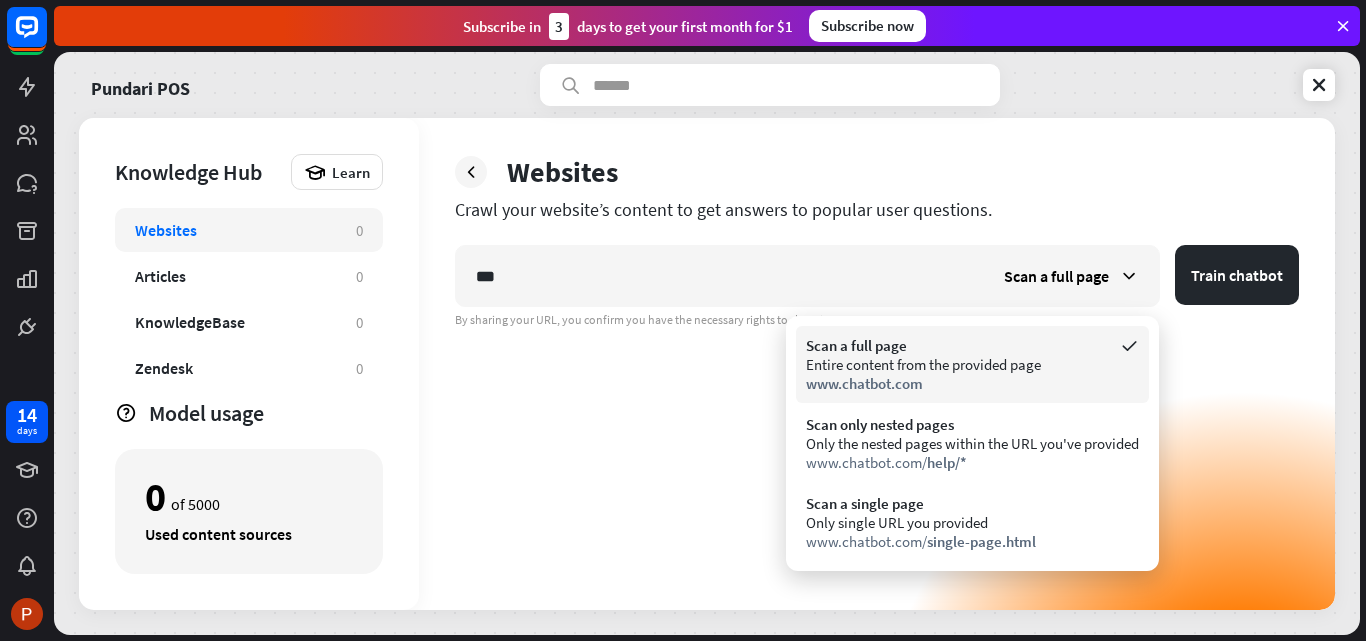 click on "Scan a full page" at bounding box center [972, 345] 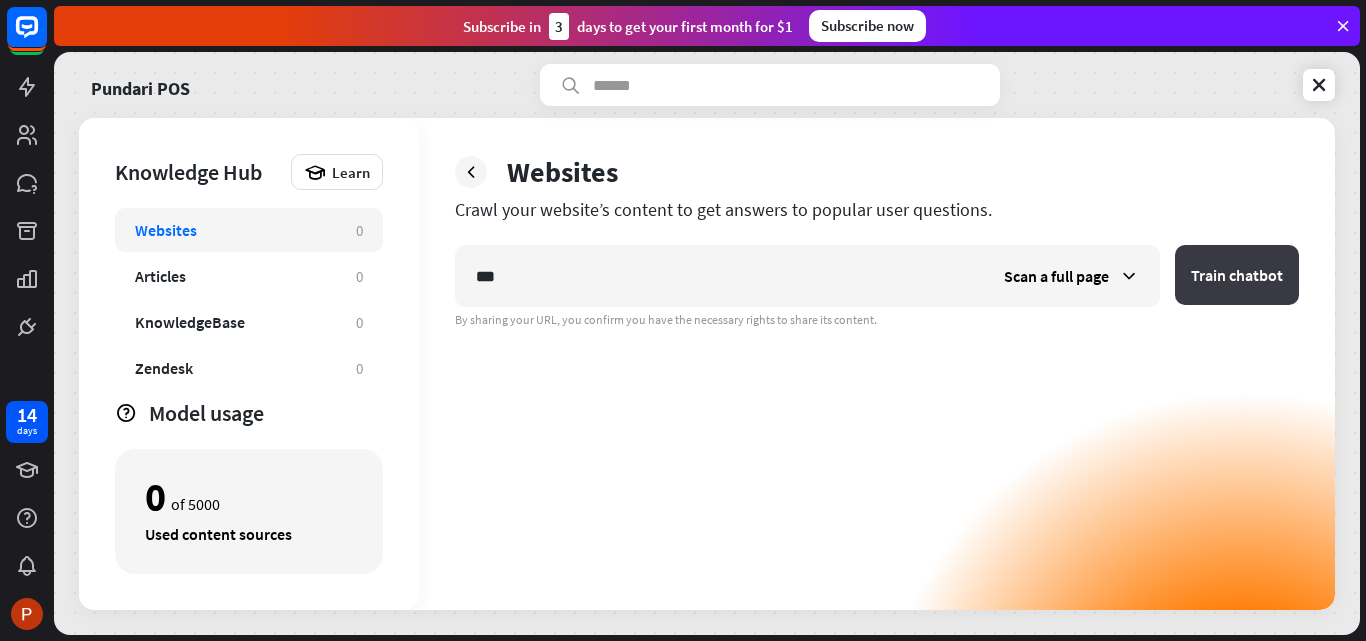 click on "Train chatbot" at bounding box center [1237, 275] 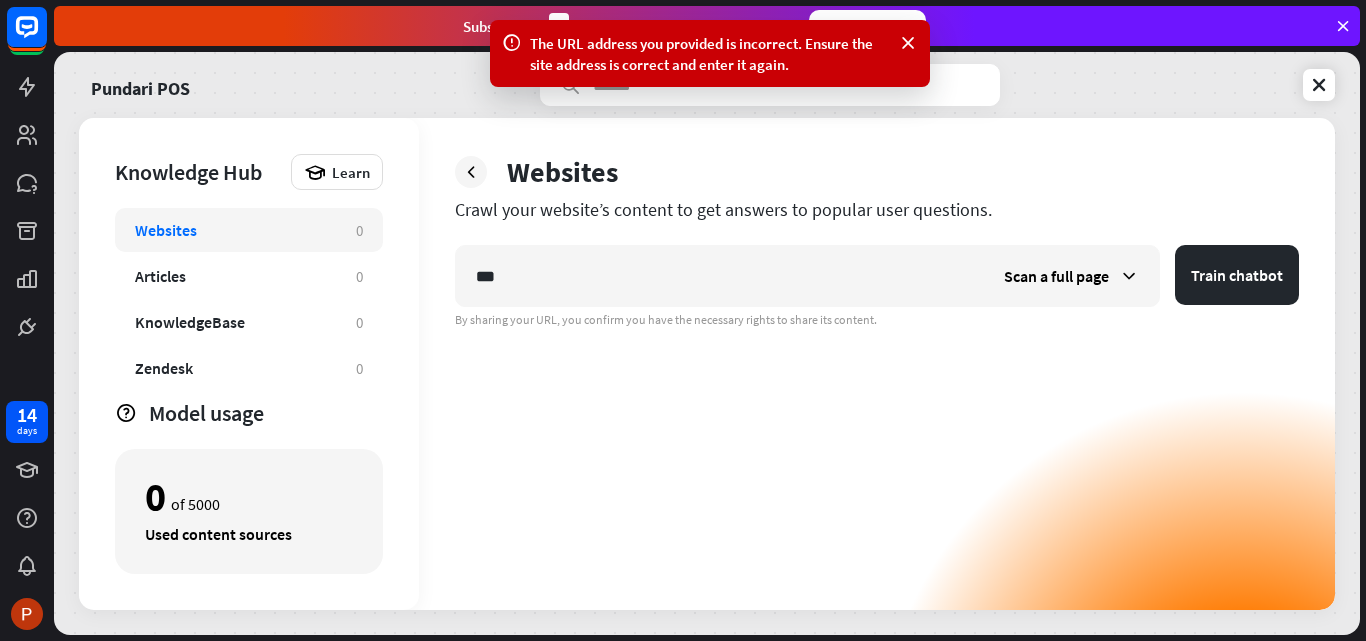 click on "Websites
Crawl your website’s content to get answers to popular user
questions.
***       Scan a full page
Train chatbot
By sharing your URL, you confirm you have the necessary rights to
share its content." at bounding box center (877, 364) 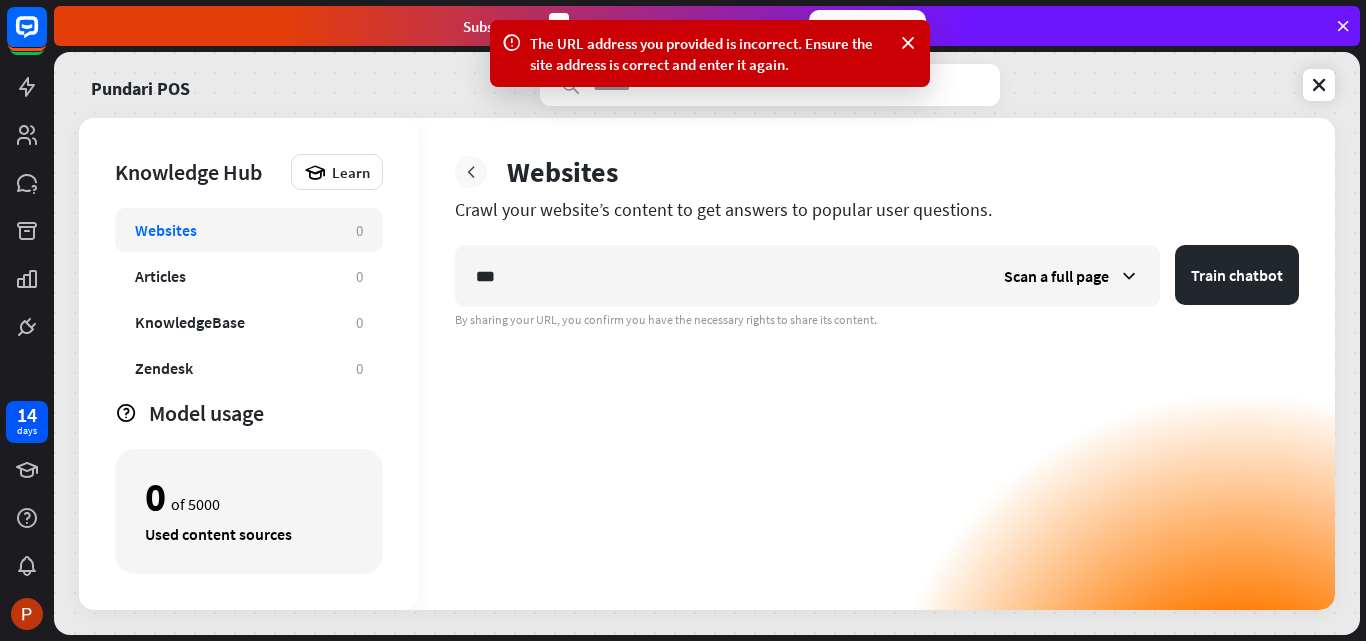 click at bounding box center (471, 172) 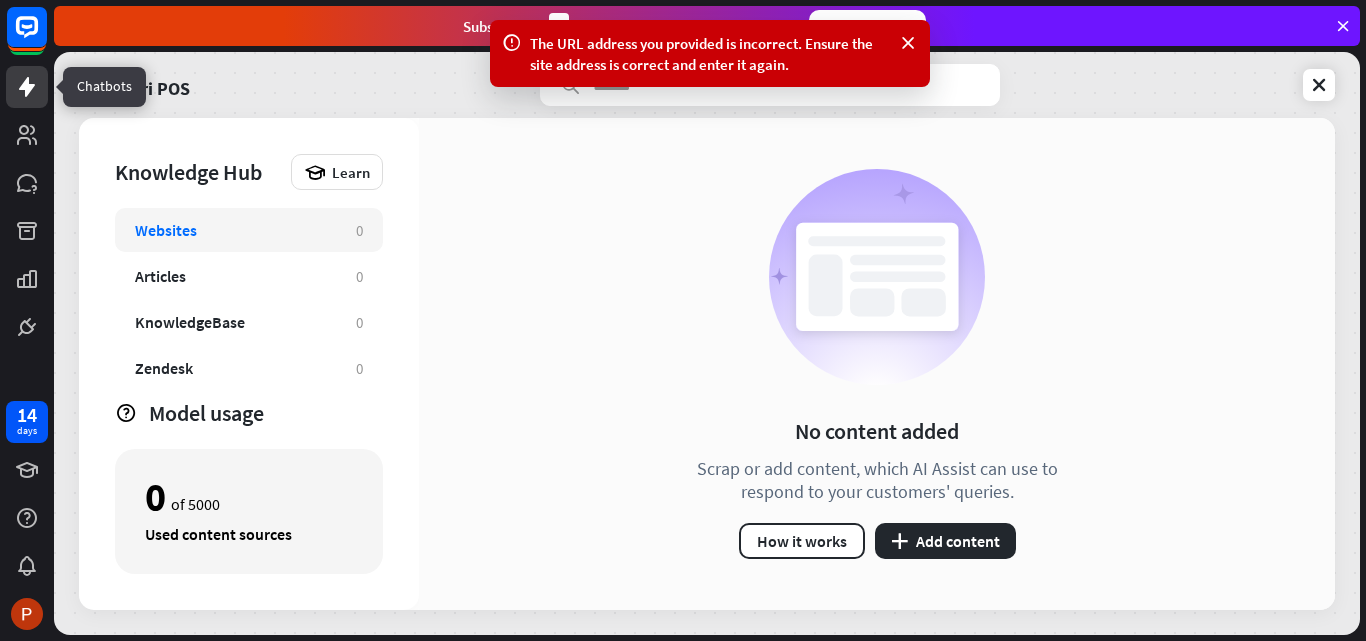 click 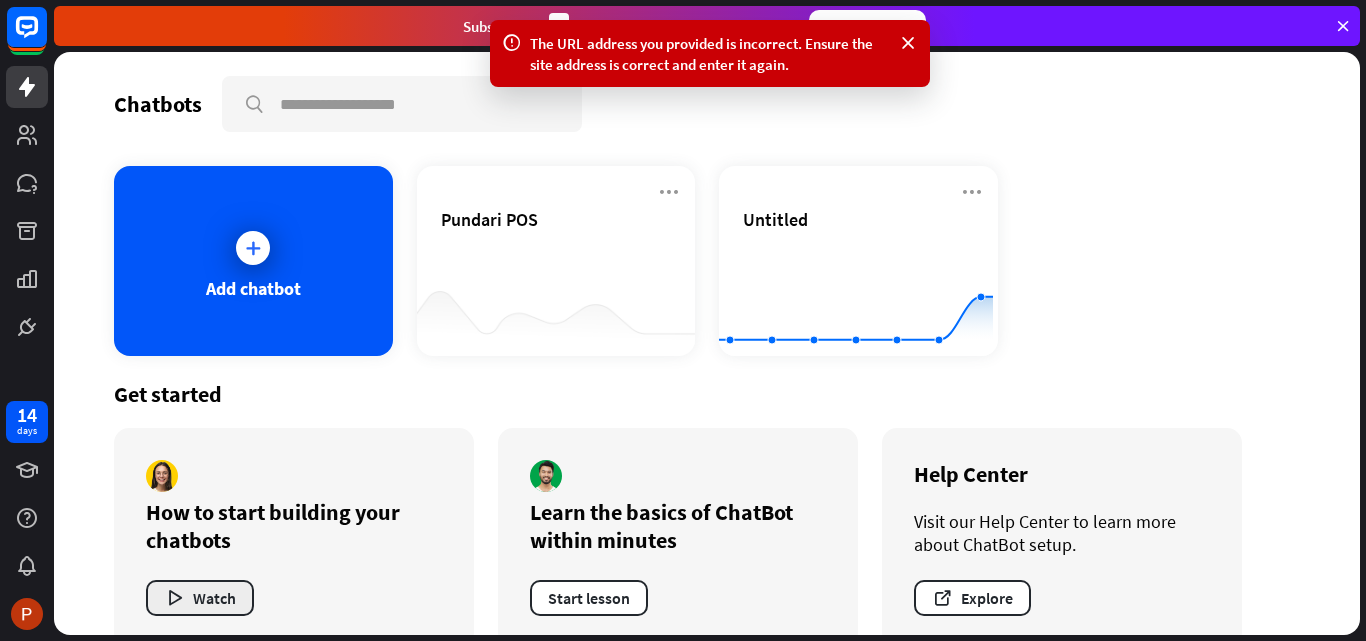 click on "Watch" at bounding box center [200, 598] 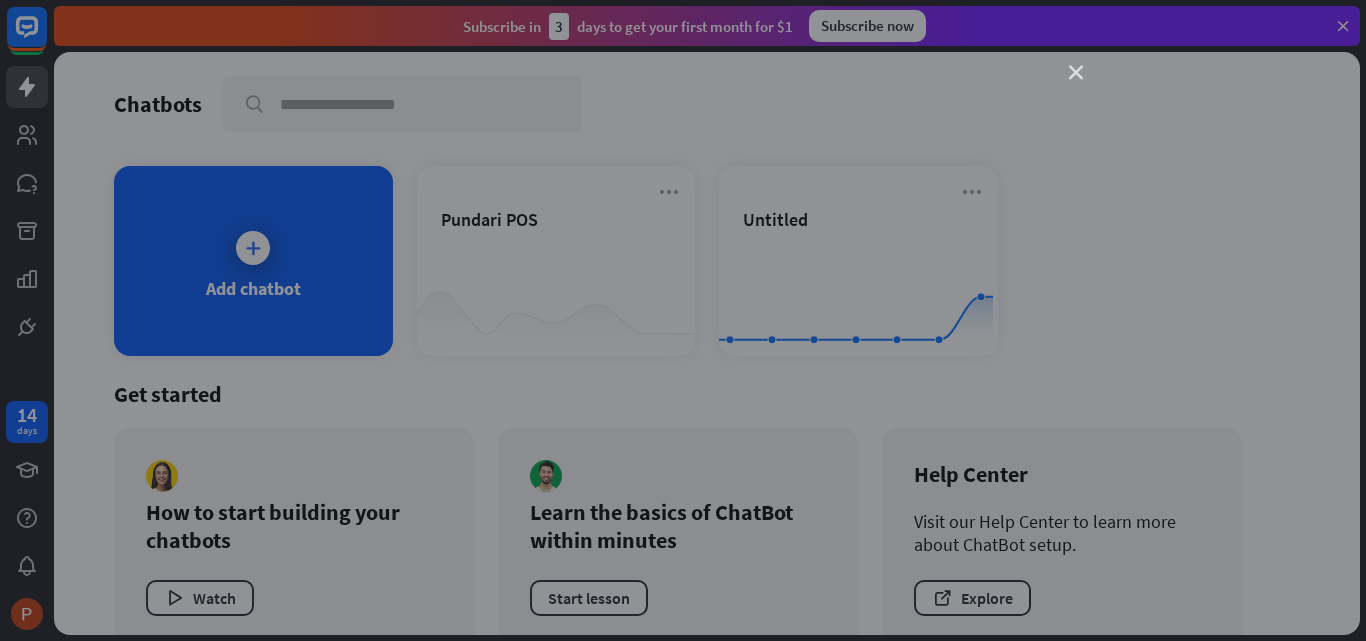 click on "close" at bounding box center [1076, 73] 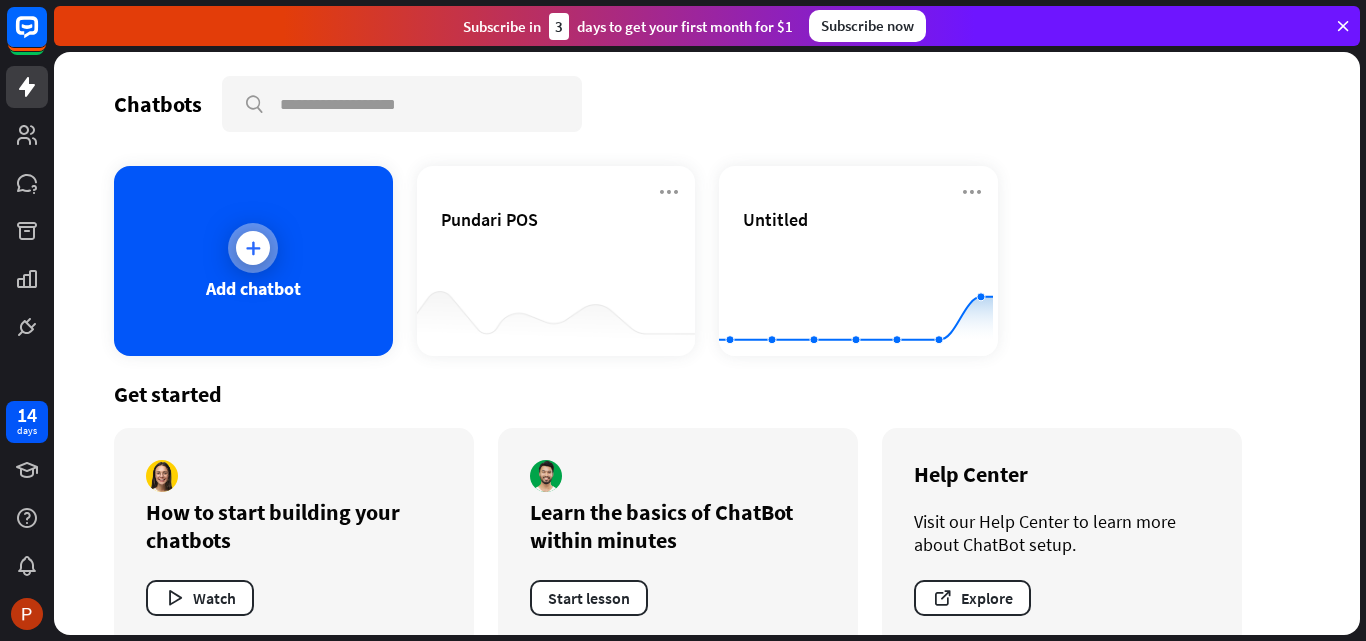 click on "Add chatbot" at bounding box center [253, 261] 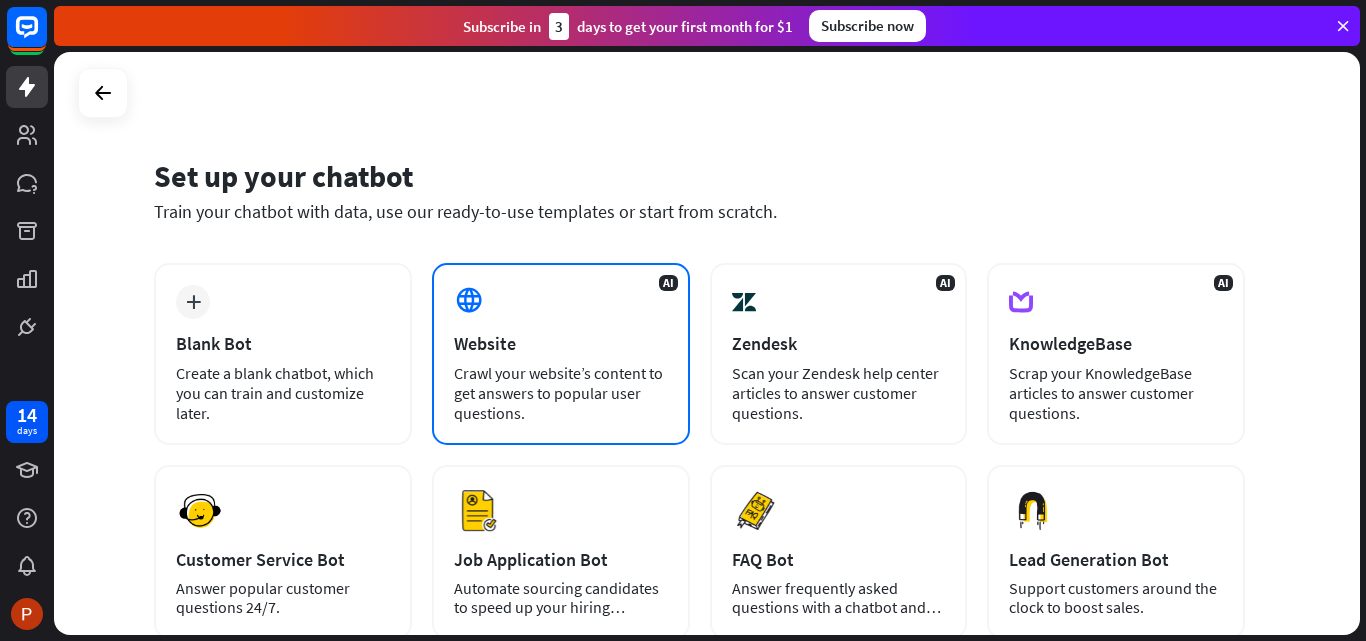 click on "AI     Website
Crawl your website’s content to get answers to
popular user questions." at bounding box center (561, 354) 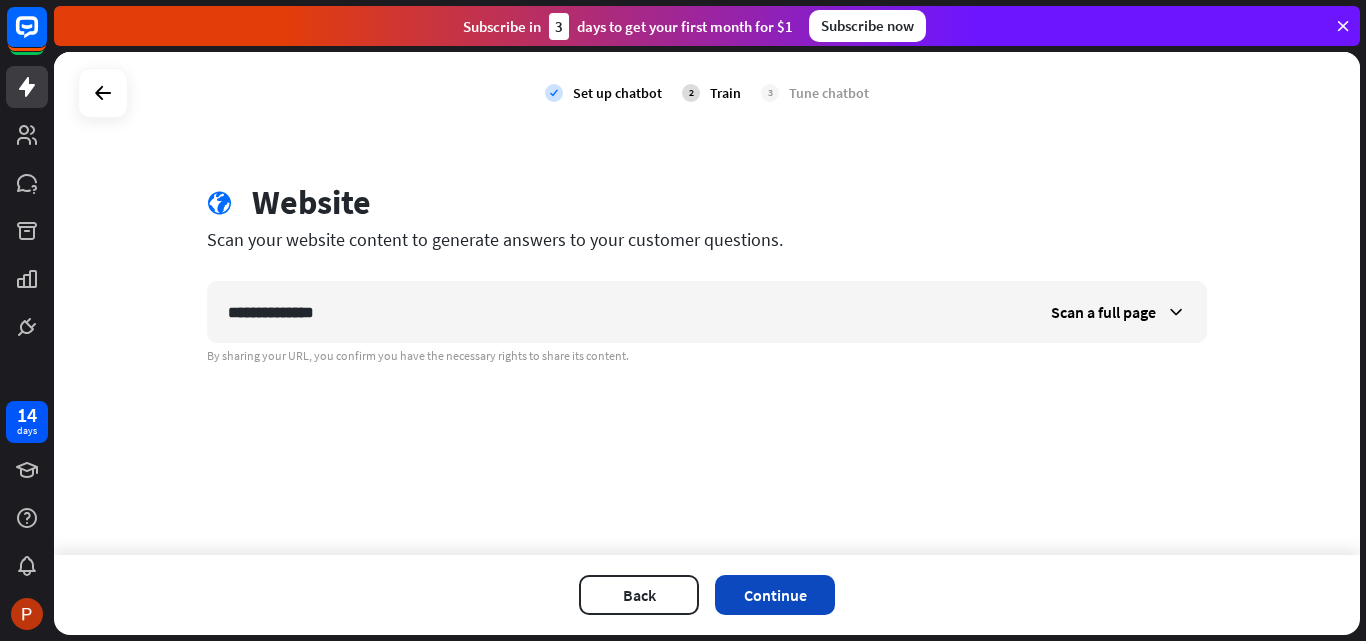 type on "**********" 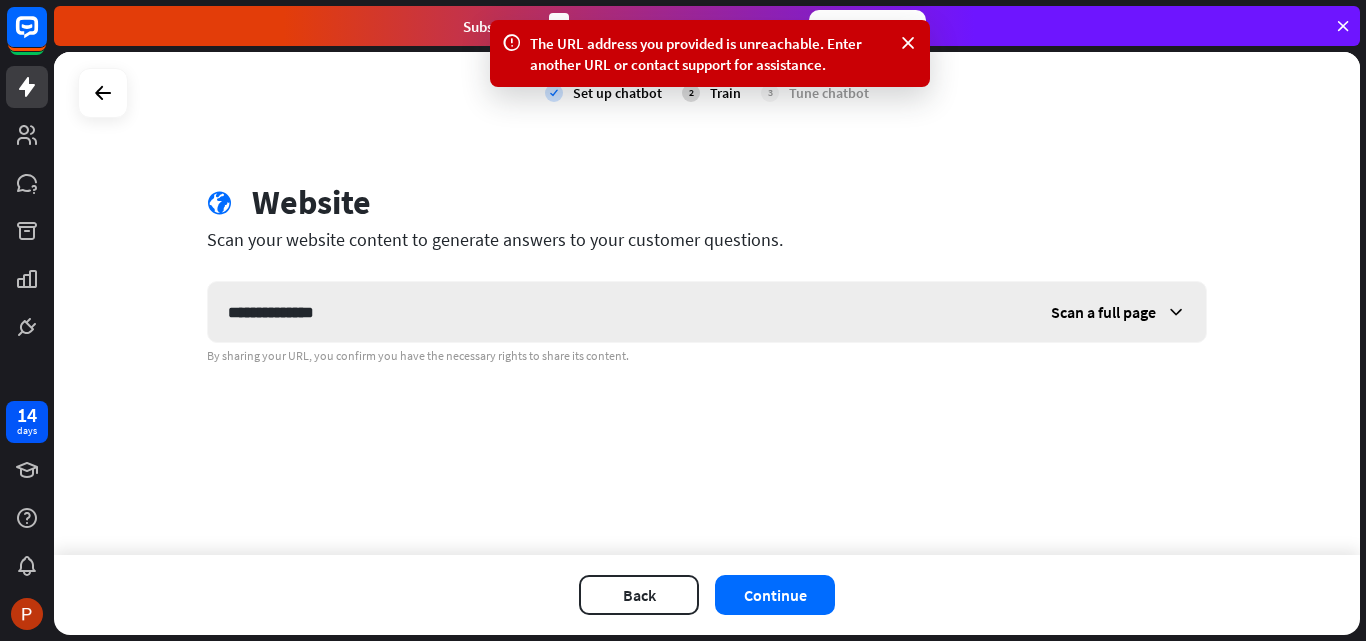 click on "Scan a full page" at bounding box center [1118, 312] 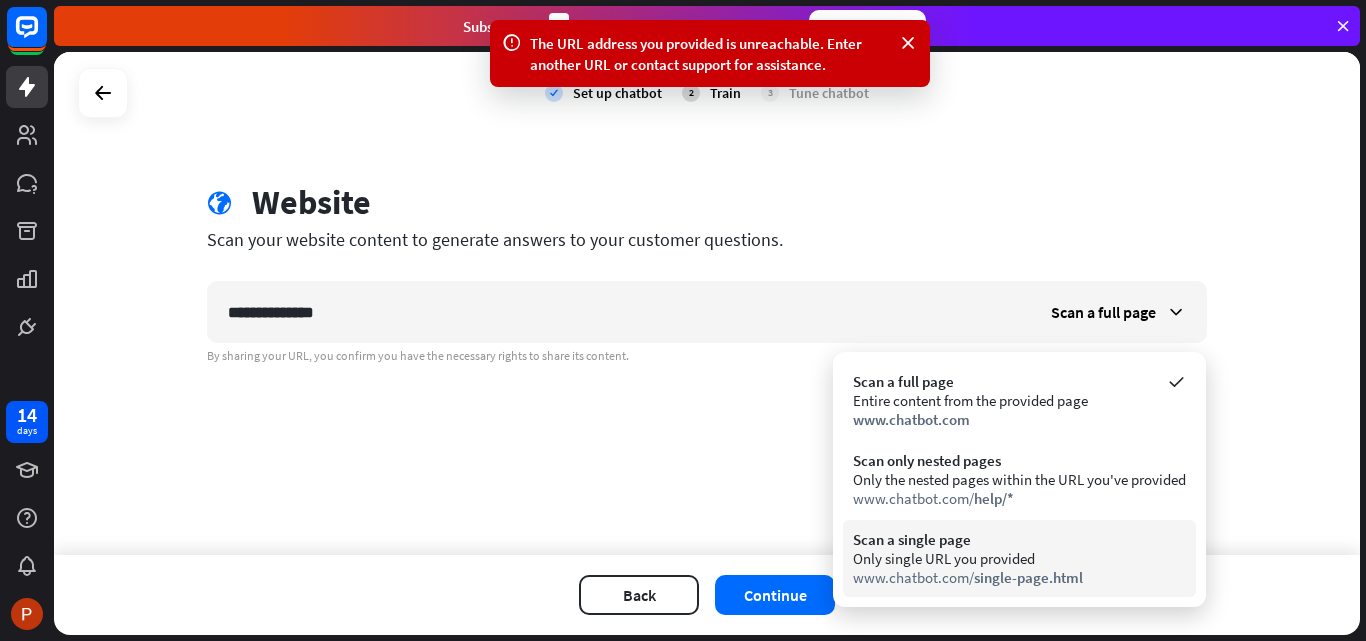 click on "www.chatbot.com/ single-page.html" at bounding box center (1019, 577) 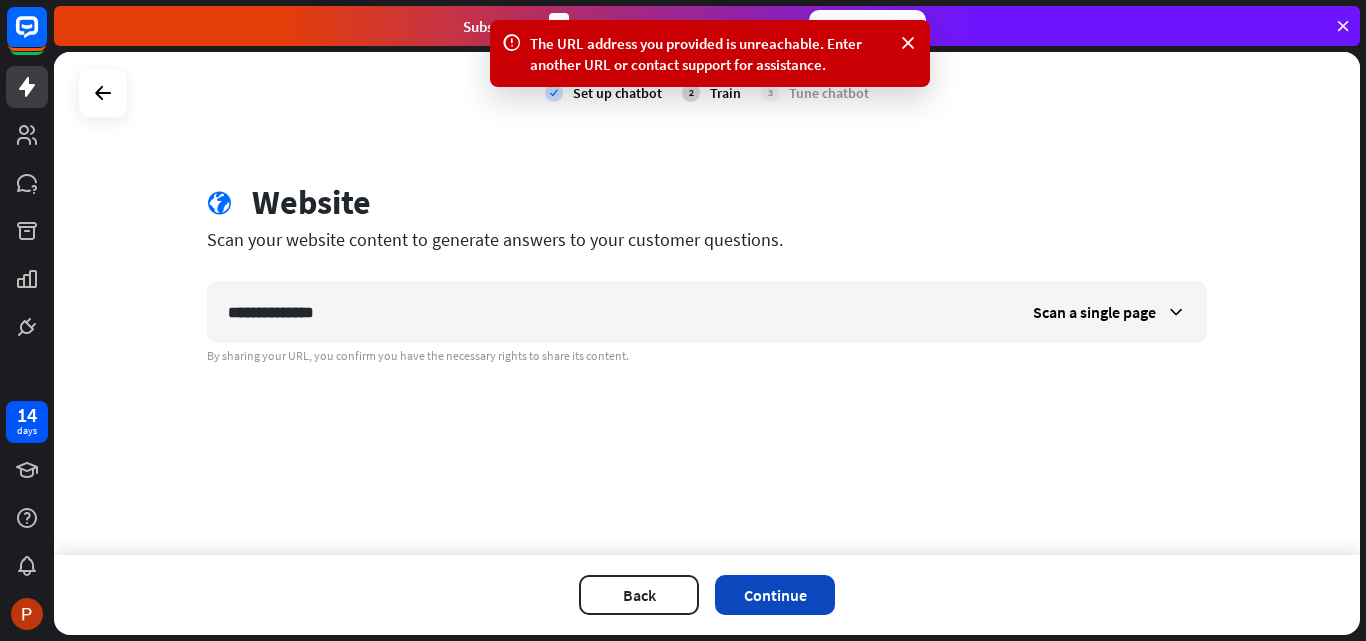 click on "Continue" at bounding box center [775, 595] 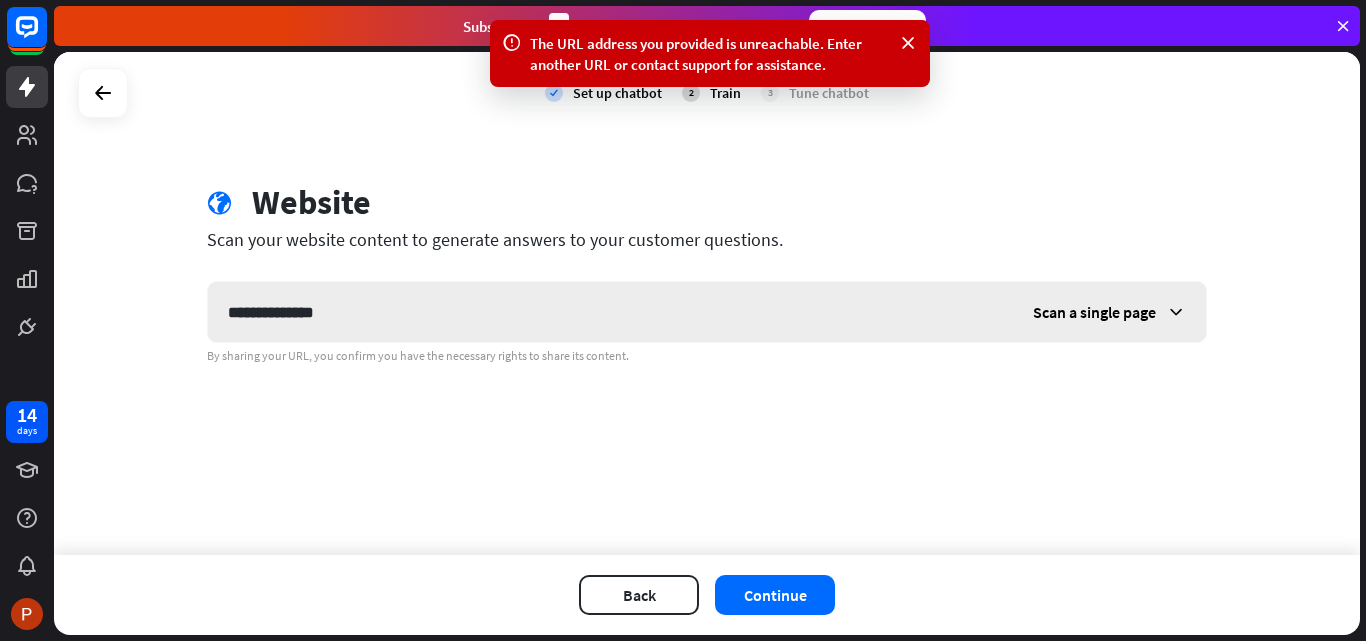 click on "Scan a single page" at bounding box center (1094, 312) 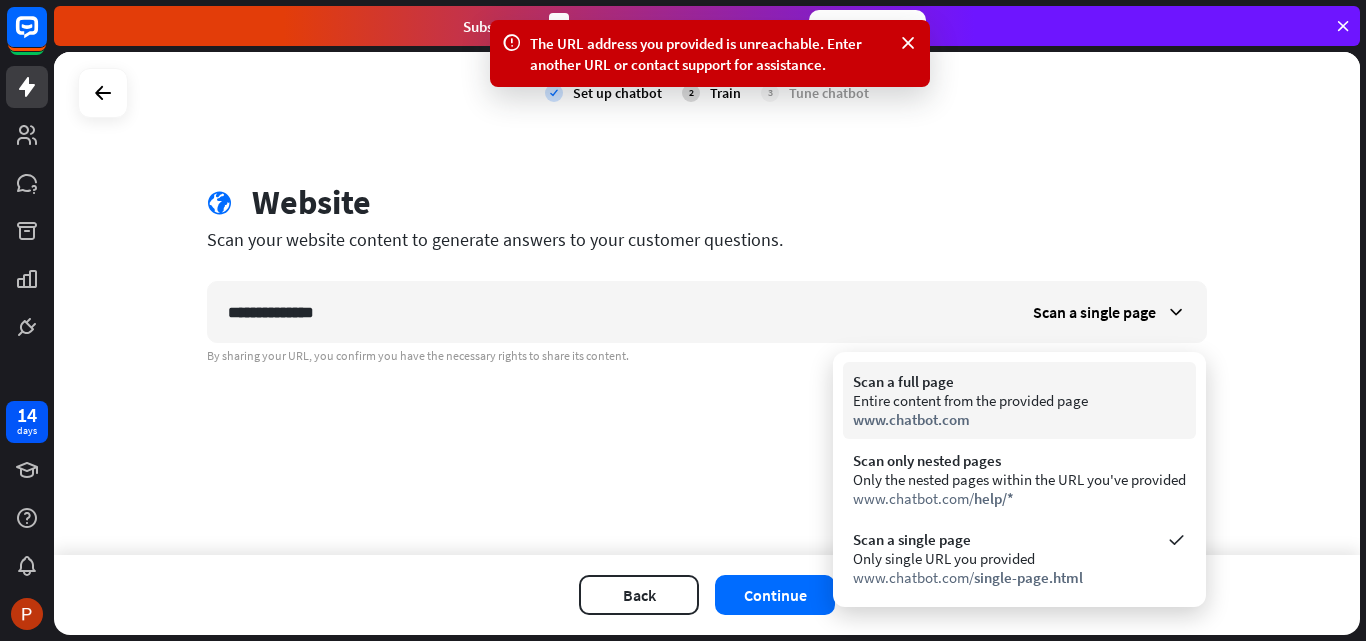 click on "Scan a full page" at bounding box center [1019, 381] 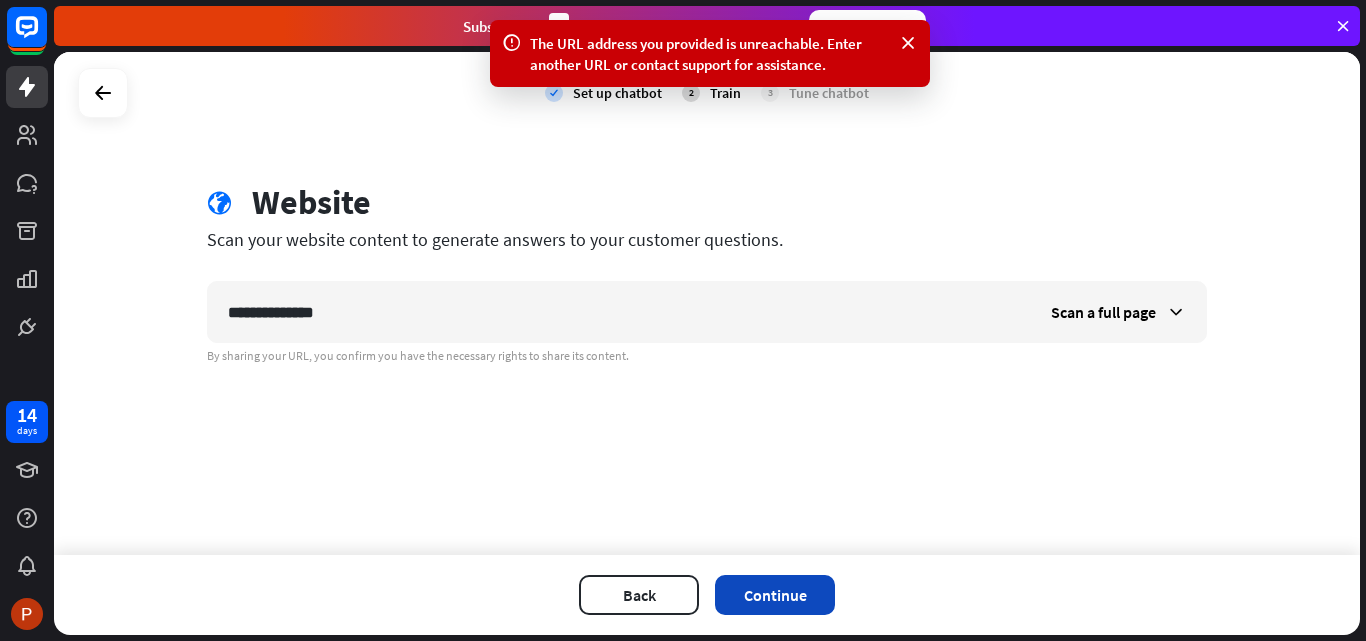 click on "Continue" at bounding box center [775, 595] 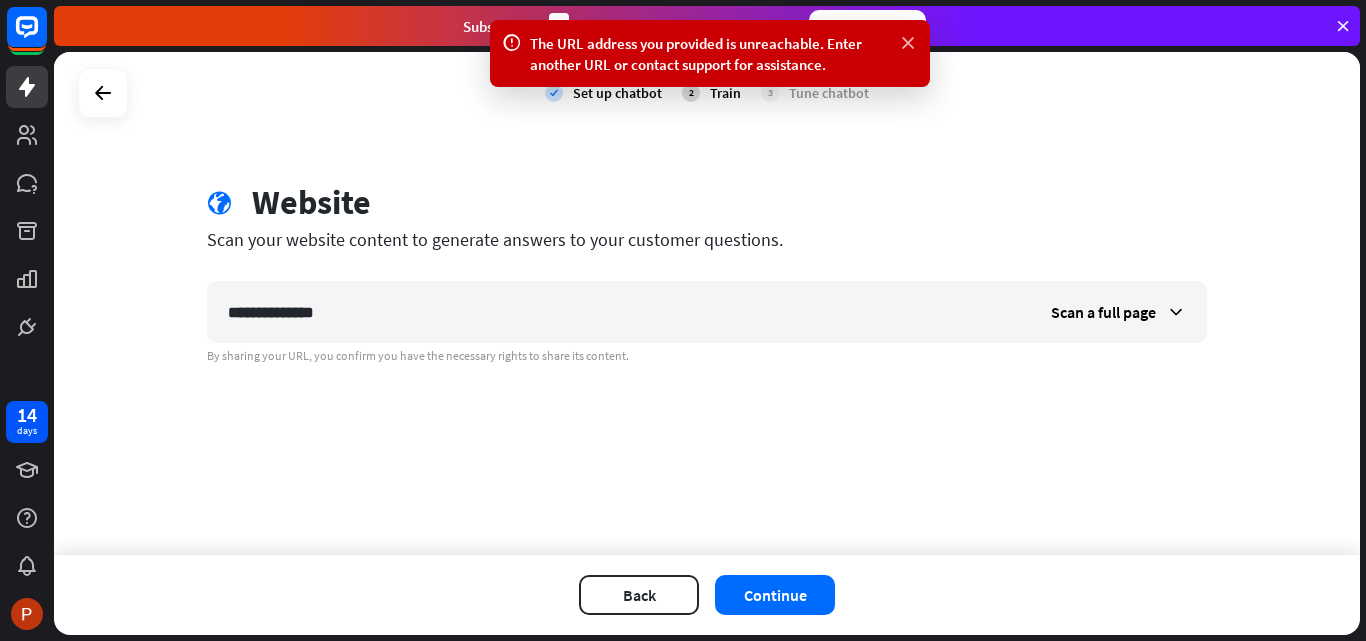 click at bounding box center [908, 43] 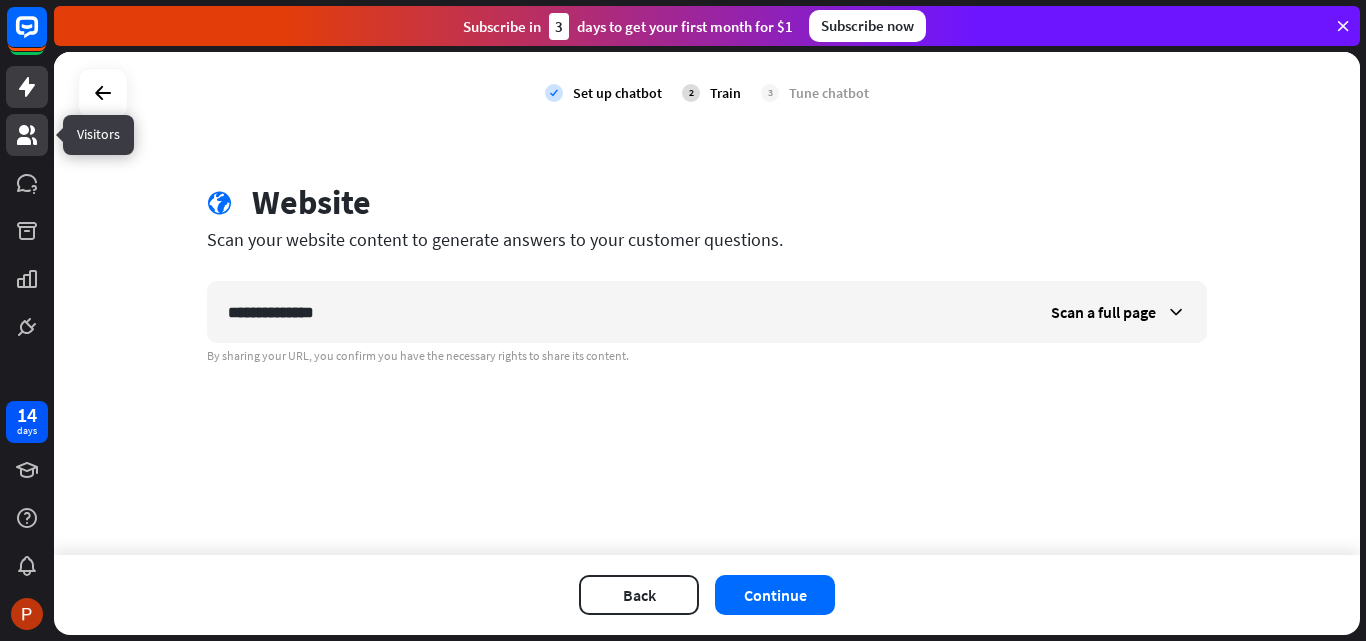click 